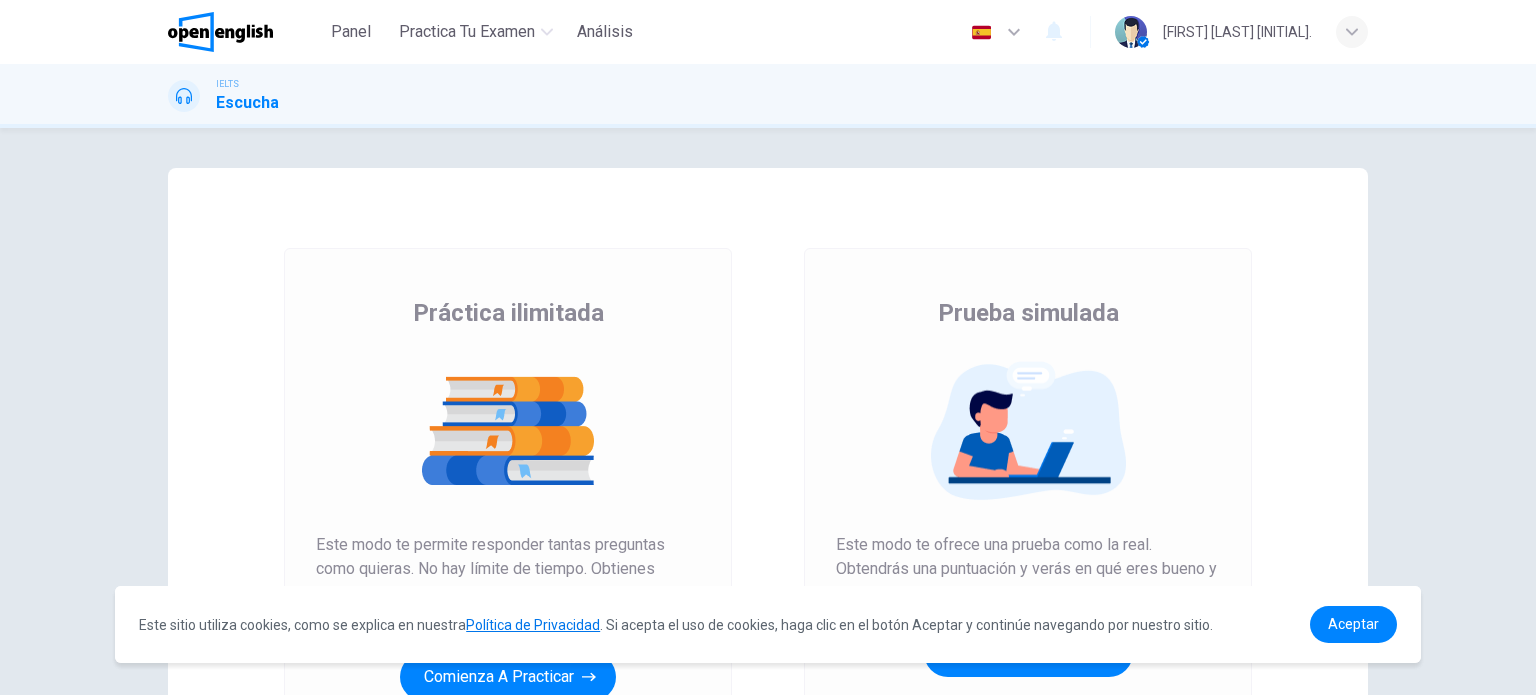 scroll, scrollTop: 0, scrollLeft: 0, axis: both 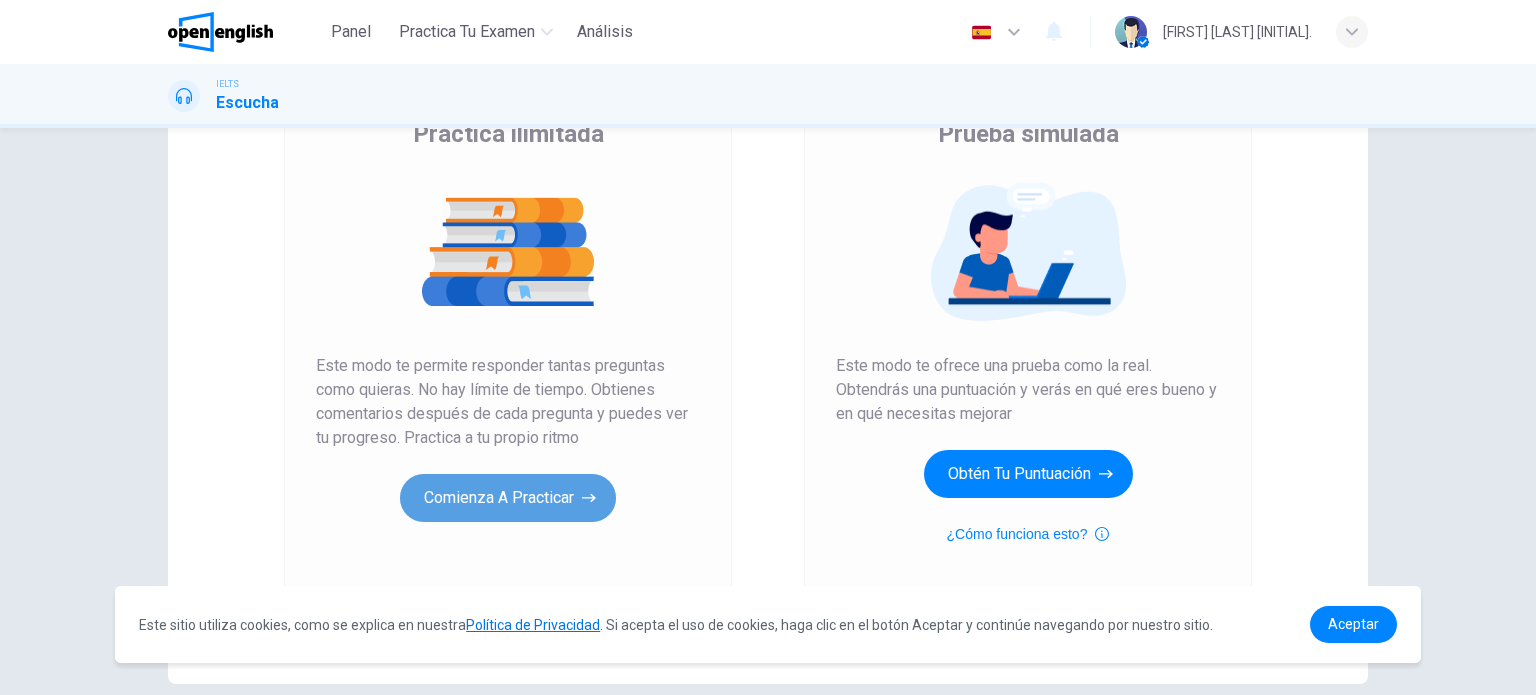 click on "Comienza a practicar" at bounding box center [508, 498] 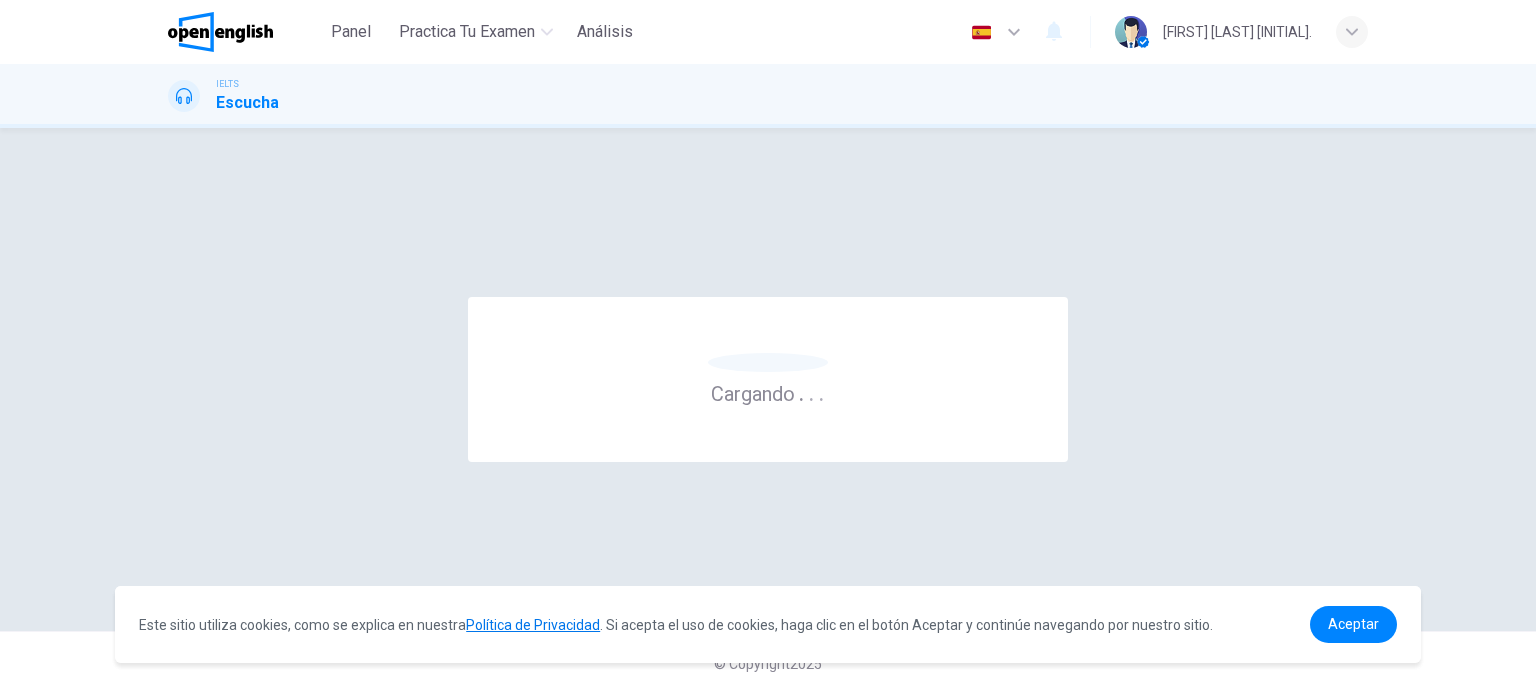 scroll, scrollTop: 0, scrollLeft: 0, axis: both 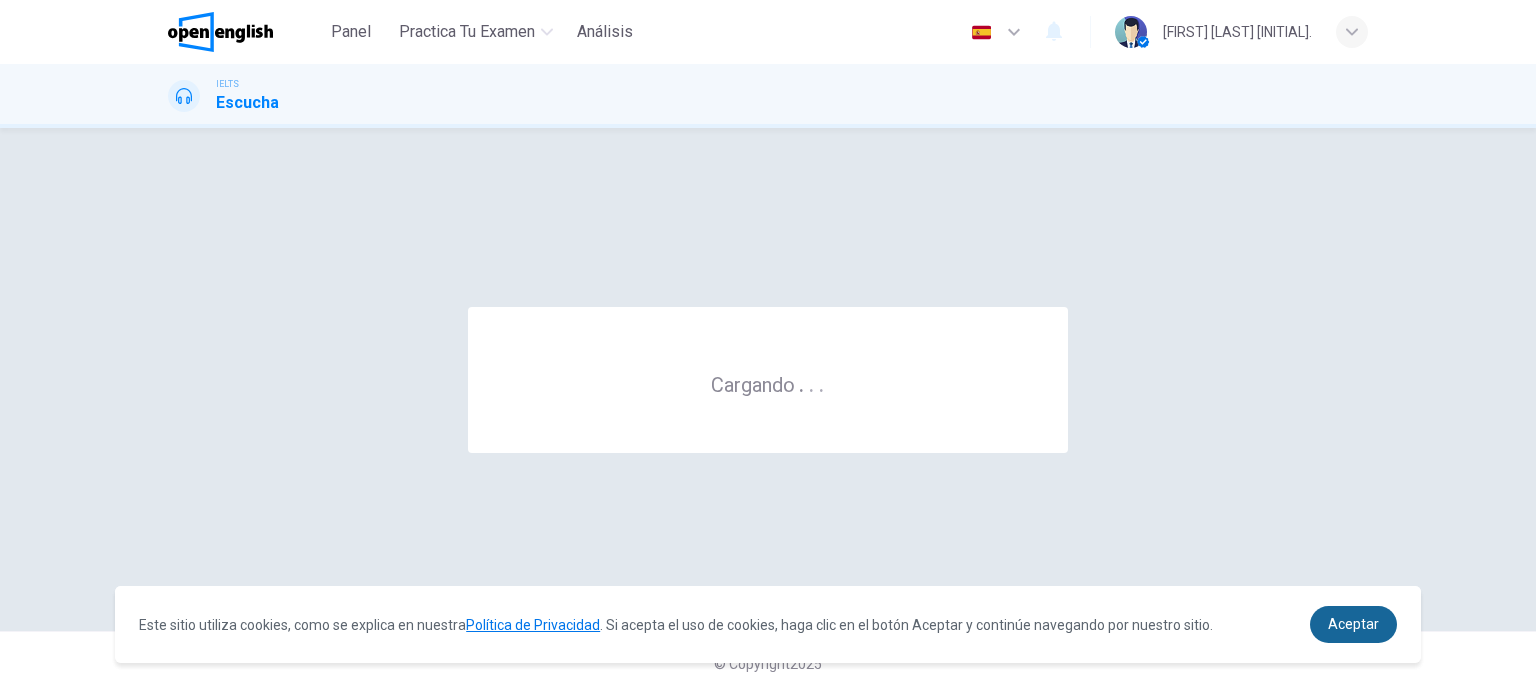 click on "Aceptar" at bounding box center [1353, 624] 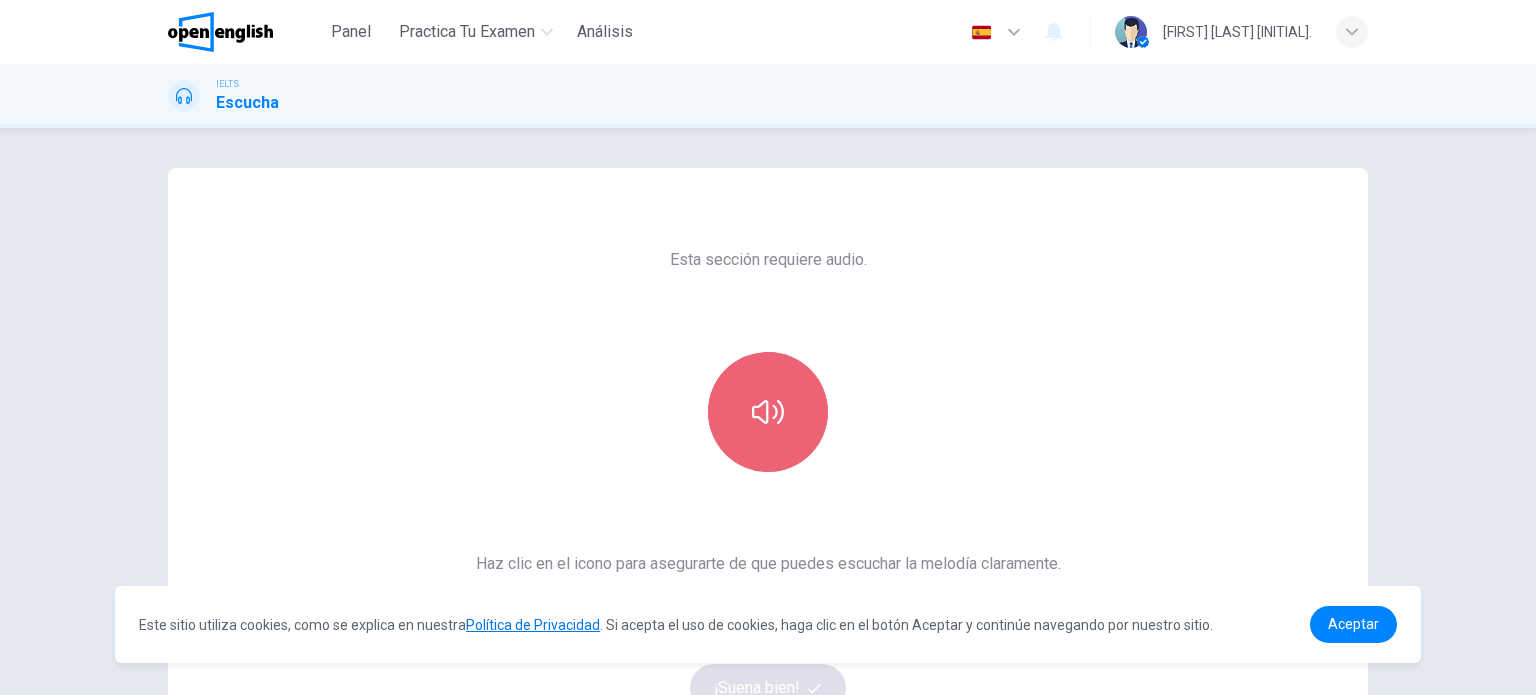 click at bounding box center [768, 412] 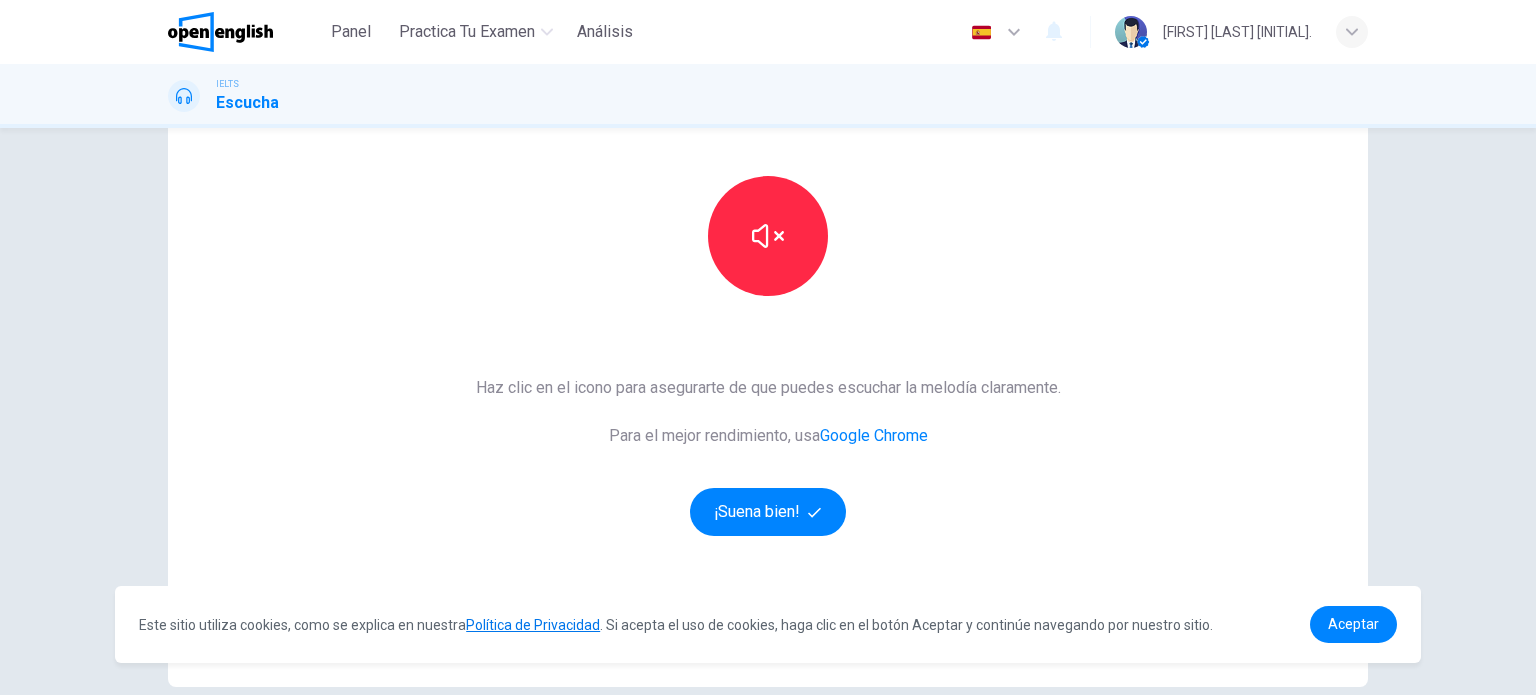 scroll, scrollTop: 166, scrollLeft: 0, axis: vertical 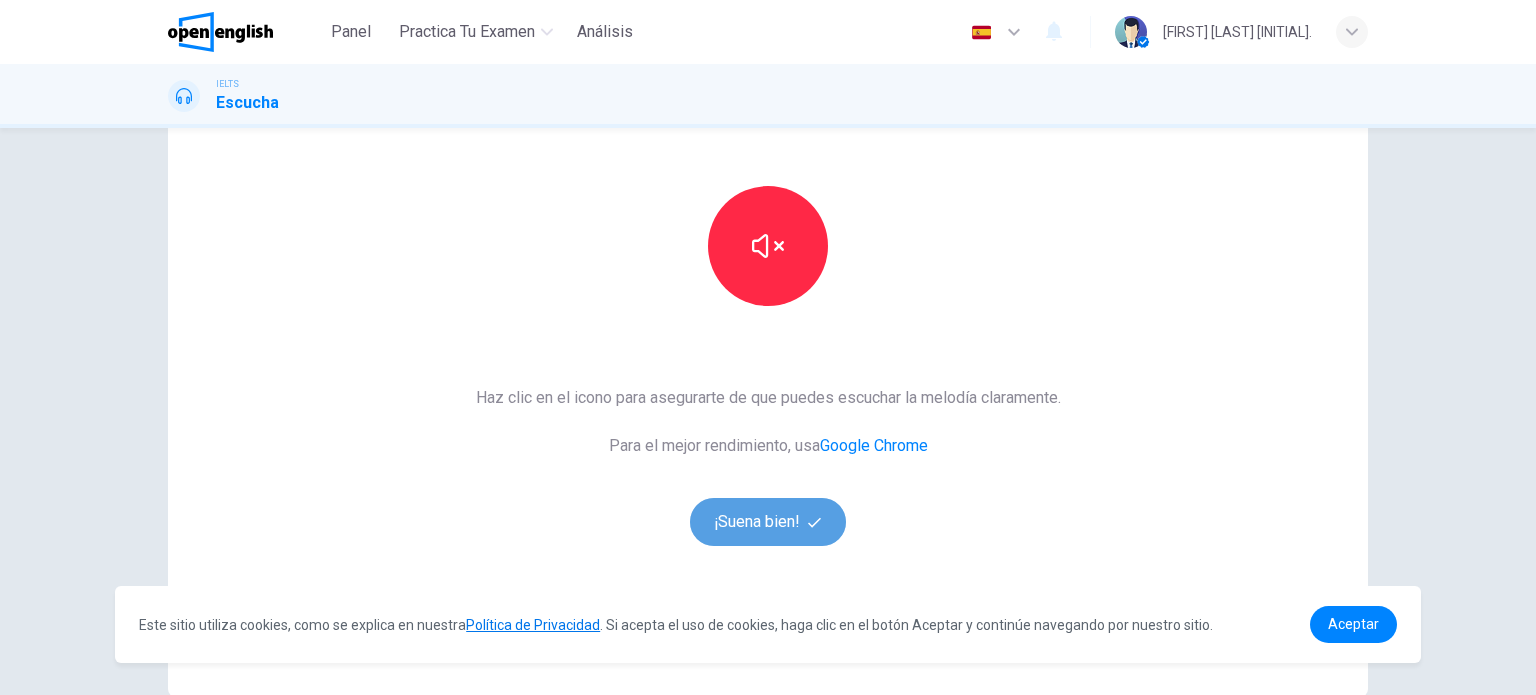 click on "¡Suena bien!" at bounding box center [768, 522] 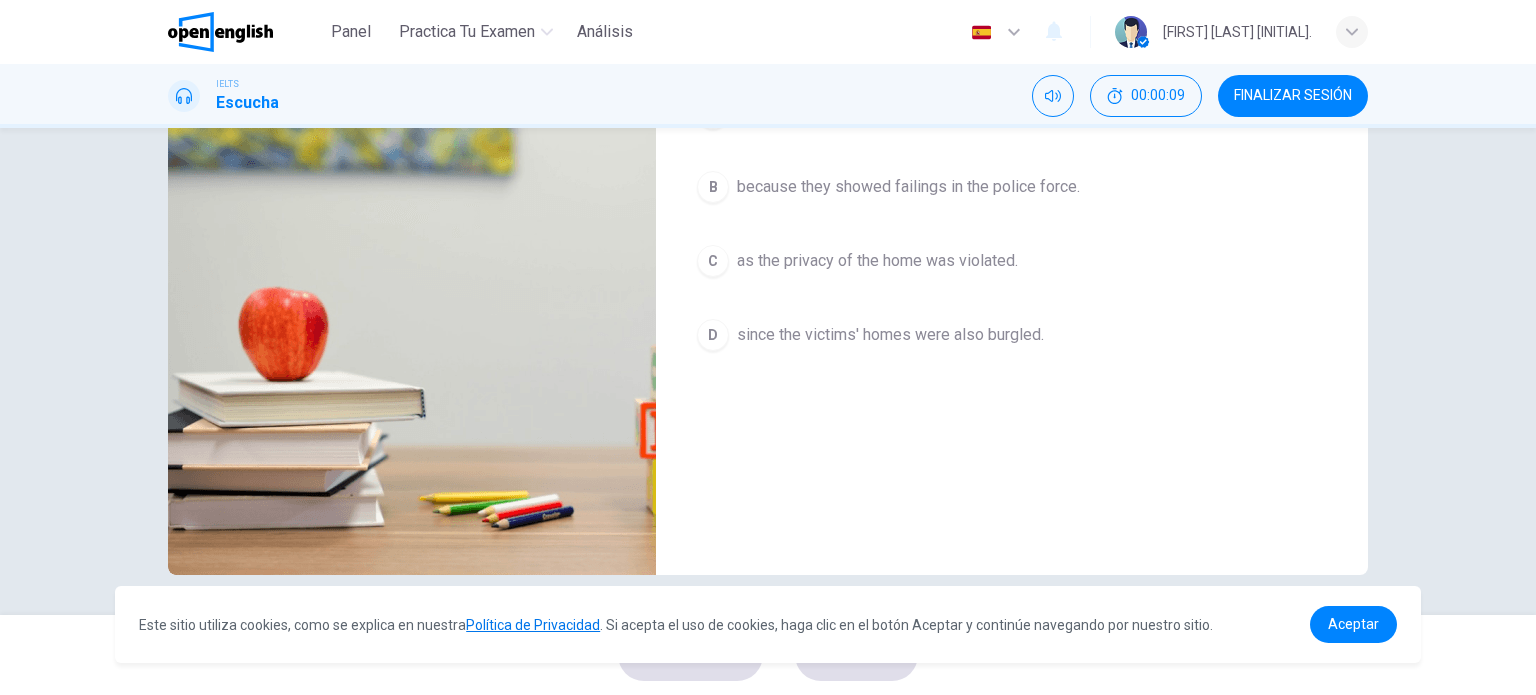 scroll, scrollTop: 0, scrollLeft: 0, axis: both 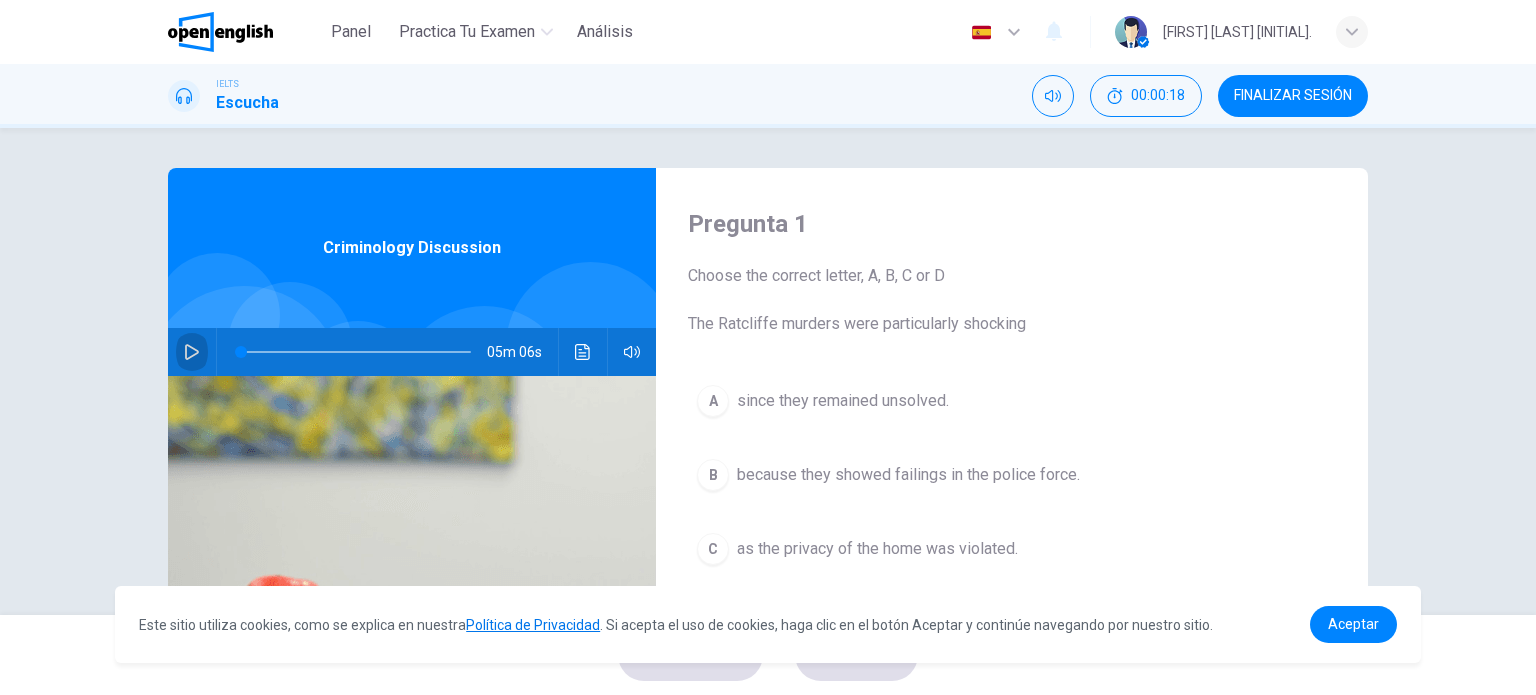click at bounding box center [192, 352] 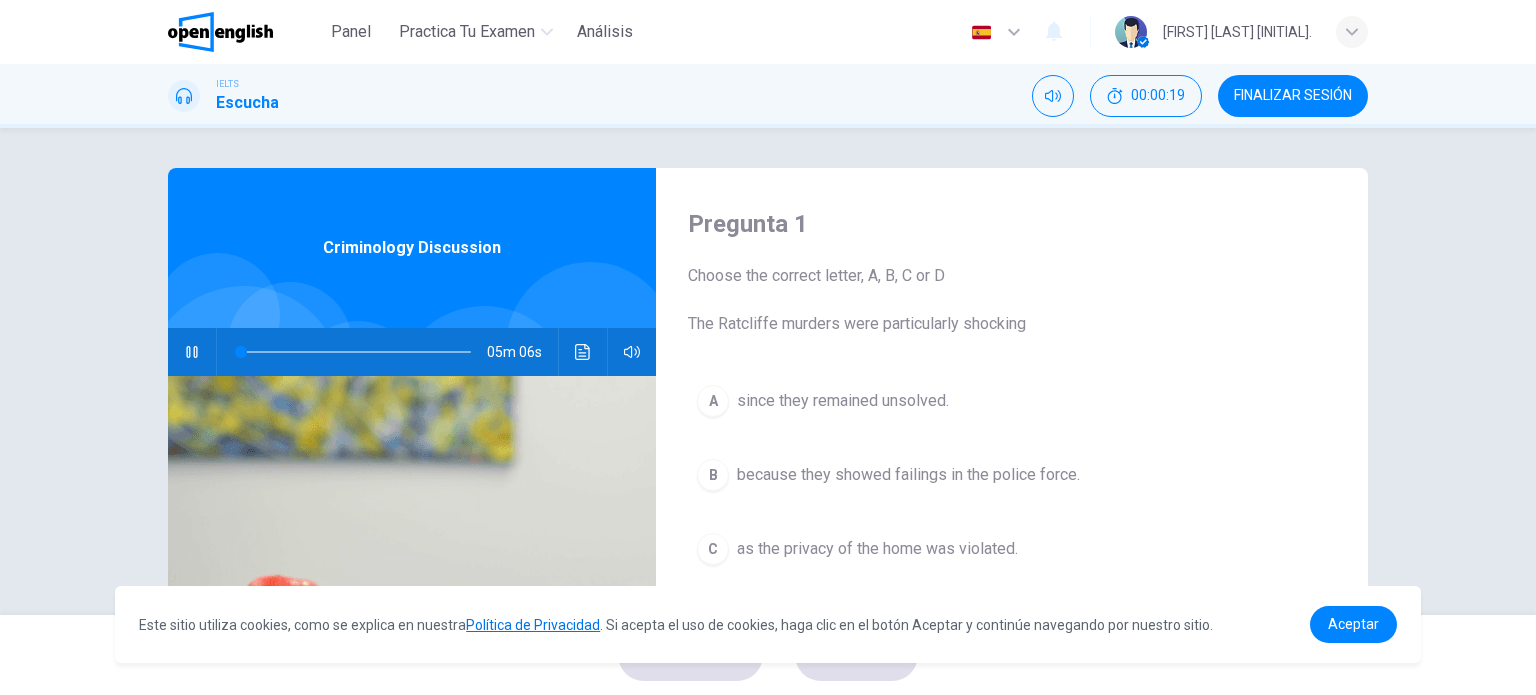 click on "Pregunta 1 Choose the correct letter, A, B, C or D The Ratcliffe murders were particularly shocking A since they remained unsolved. B because they showed failings in the police force. C as the privacy of the home was violated. D since the victims' homes were also burgled. Criminology Discussion 05m 06s" at bounding box center [768, 371] 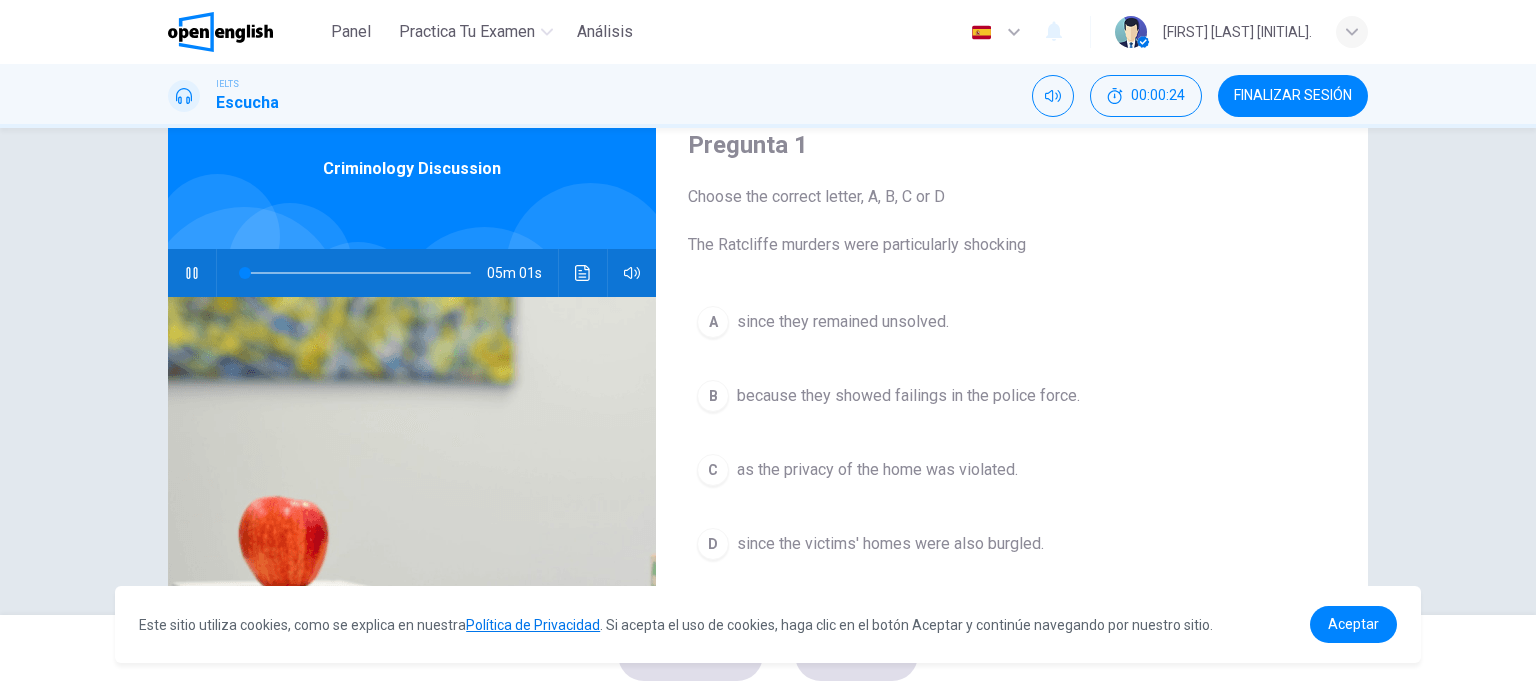 scroll, scrollTop: 96, scrollLeft: 0, axis: vertical 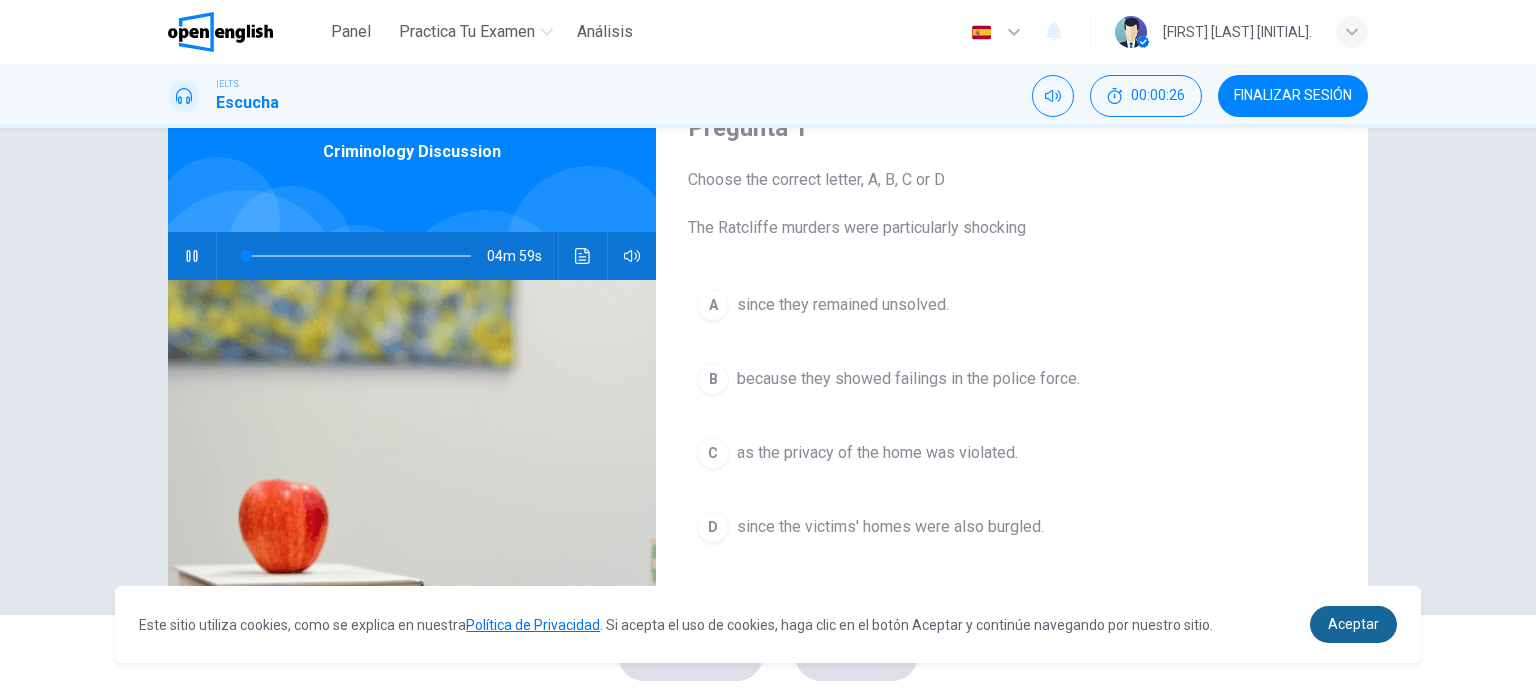 click on "Aceptar" at bounding box center (1353, 624) 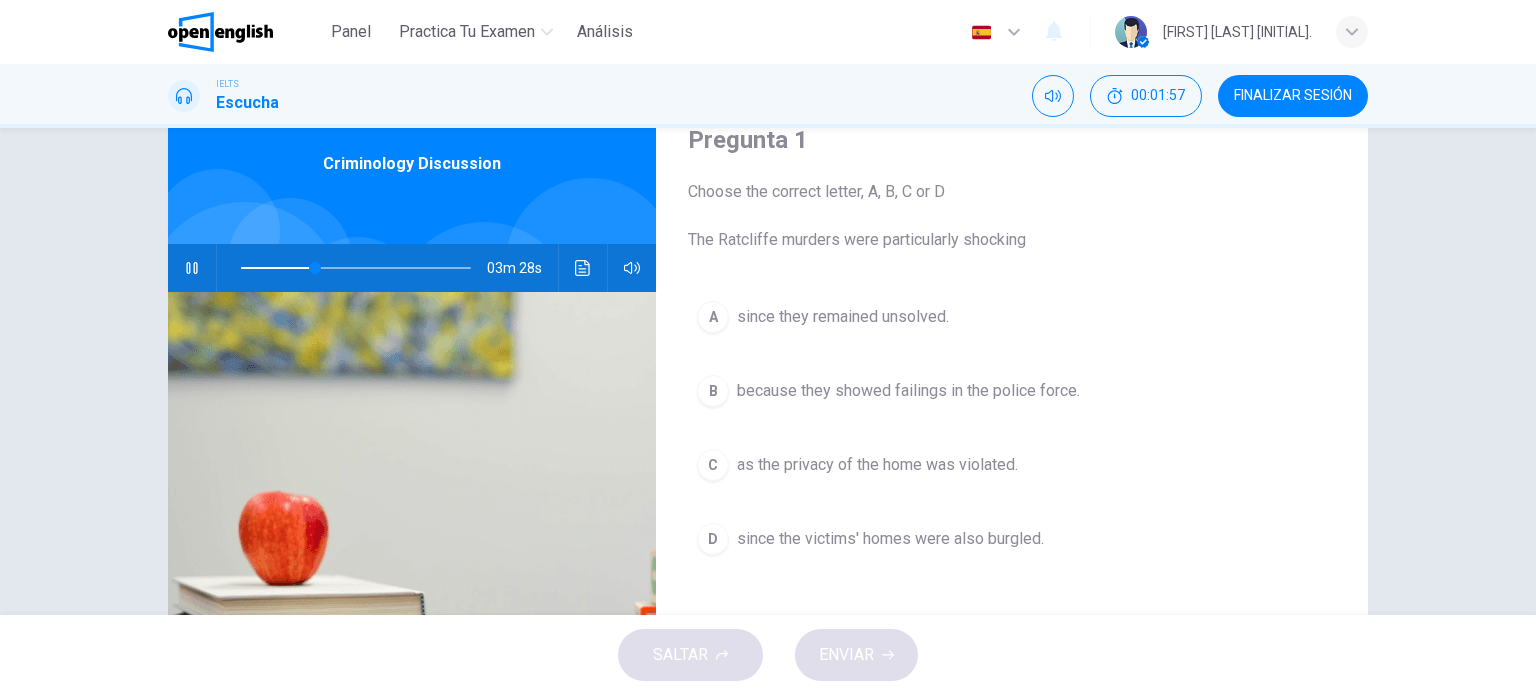 scroll, scrollTop: 84, scrollLeft: 0, axis: vertical 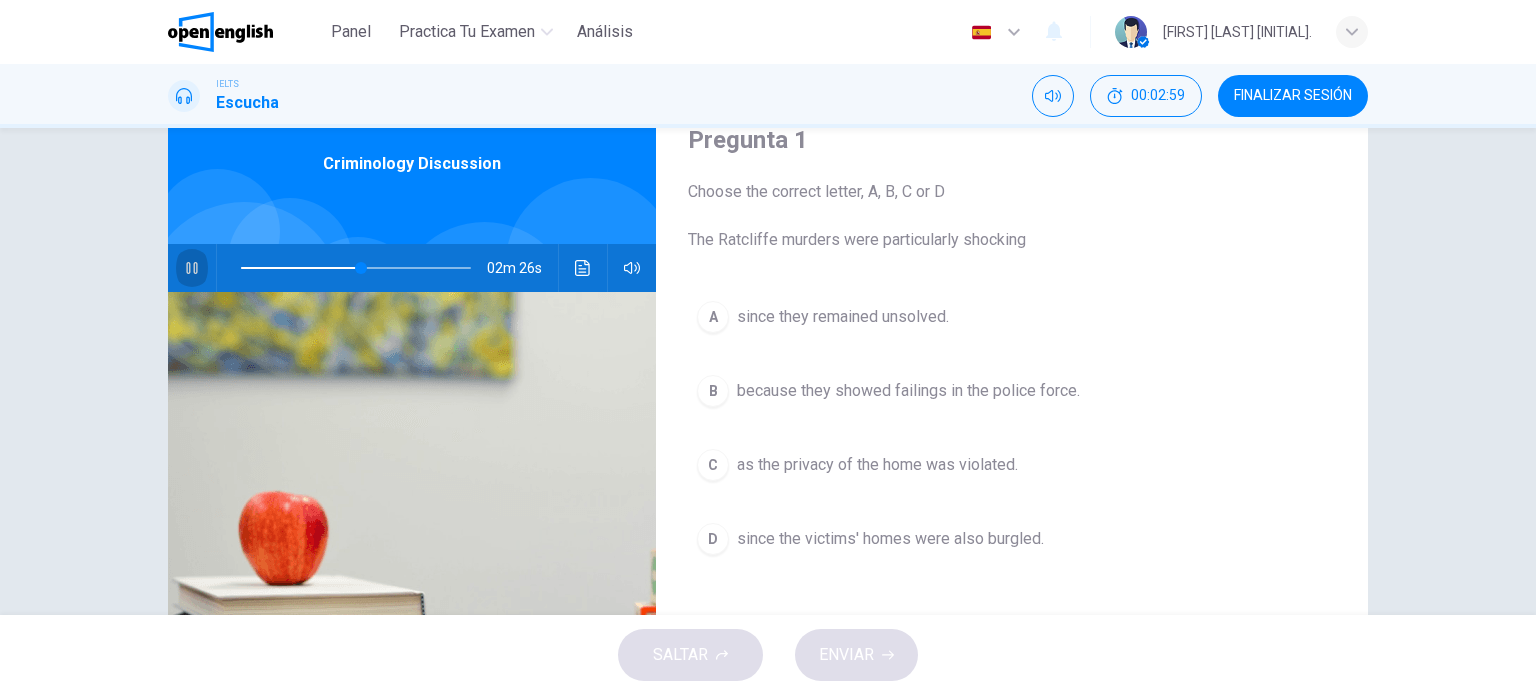 click at bounding box center (192, 268) 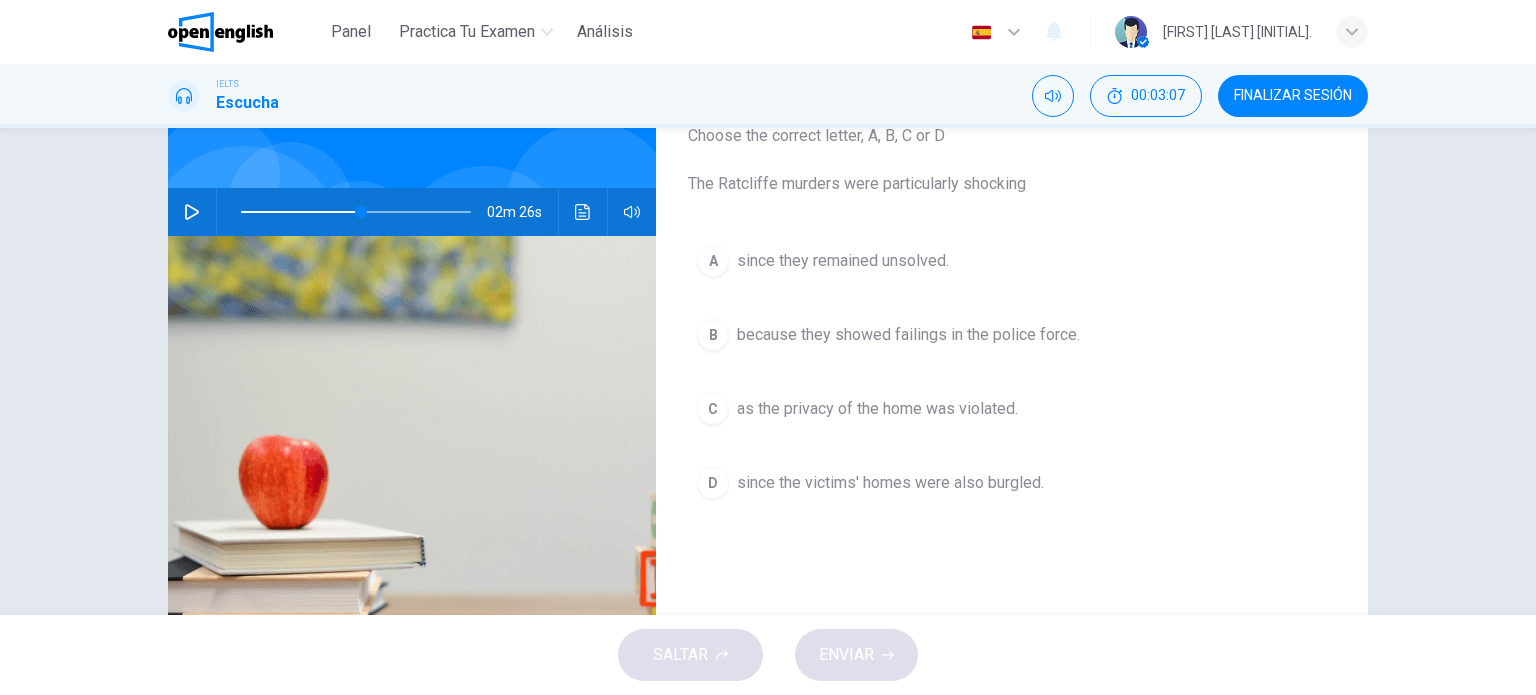 scroll, scrollTop: 156, scrollLeft: 0, axis: vertical 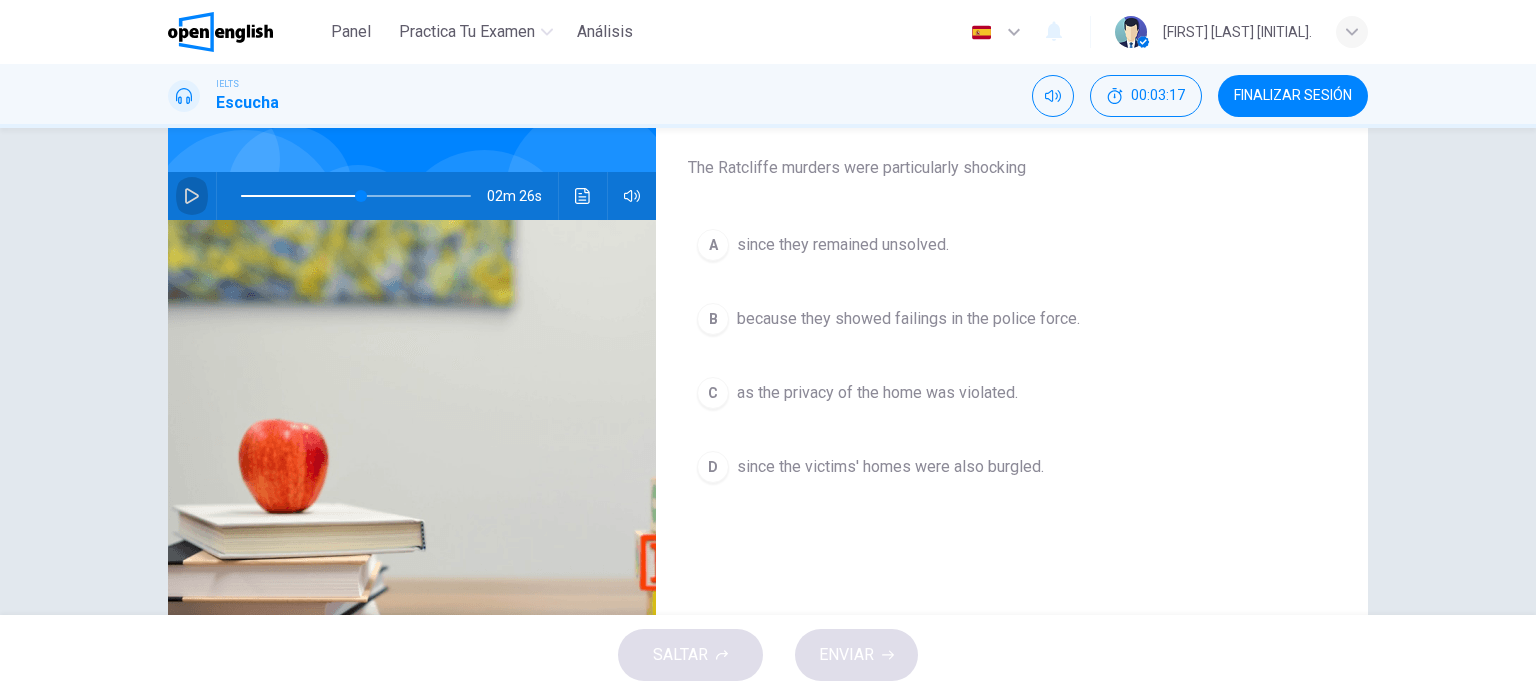 click at bounding box center (192, 196) 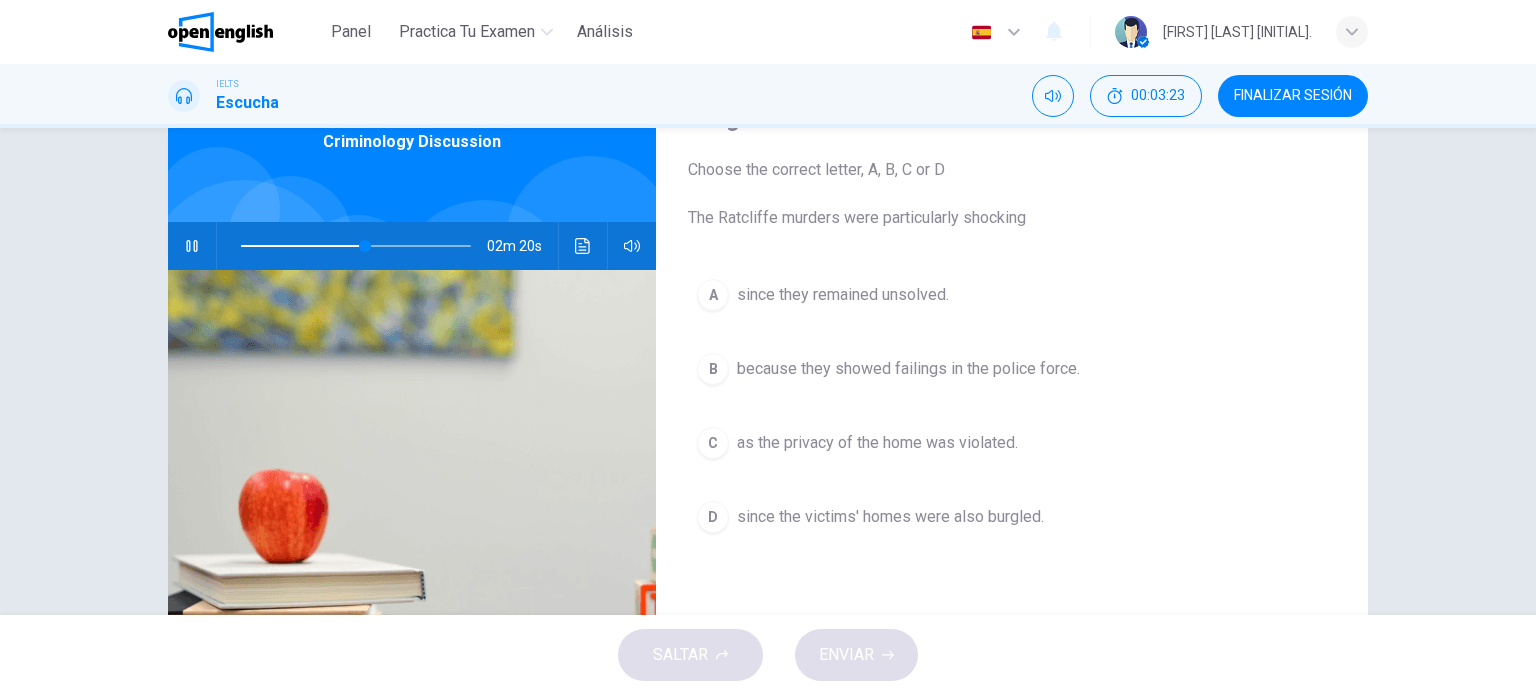 scroll, scrollTop: 104, scrollLeft: 0, axis: vertical 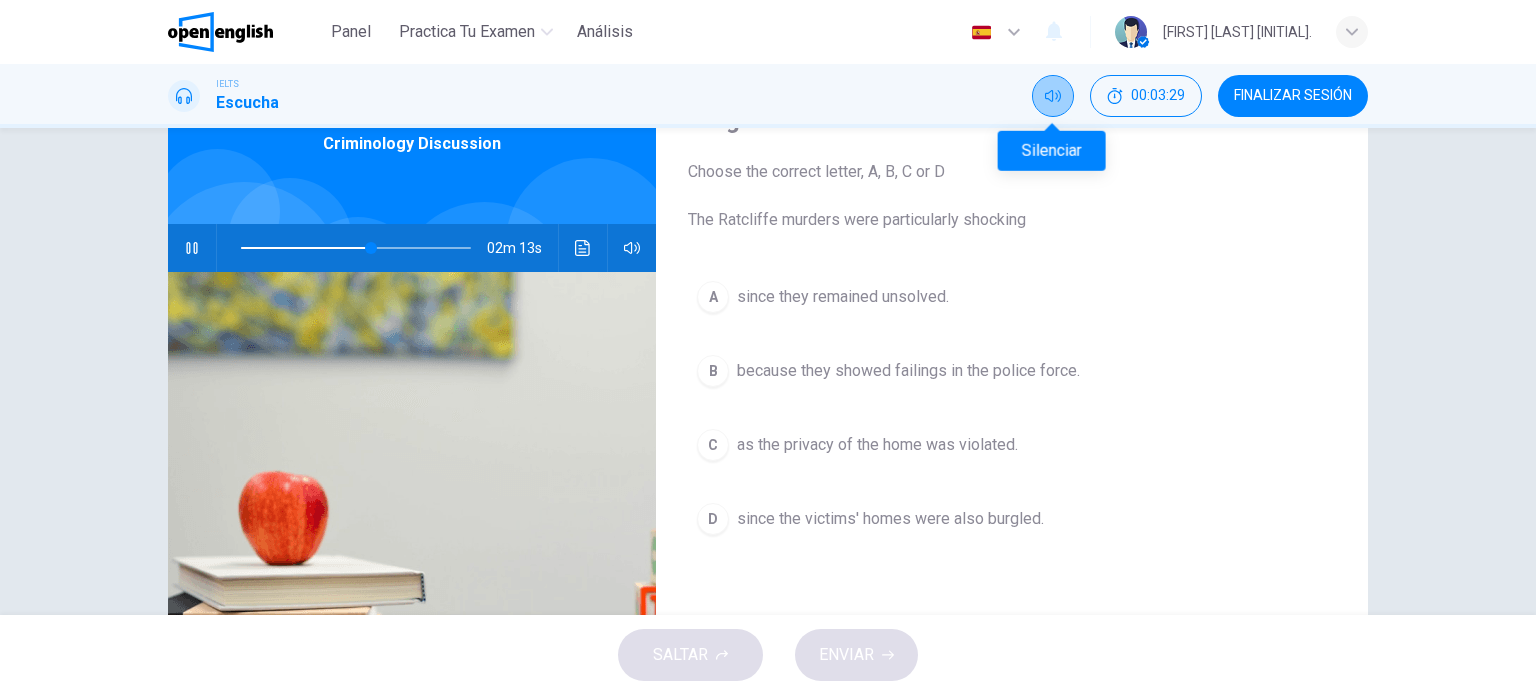 click at bounding box center (1053, 96) 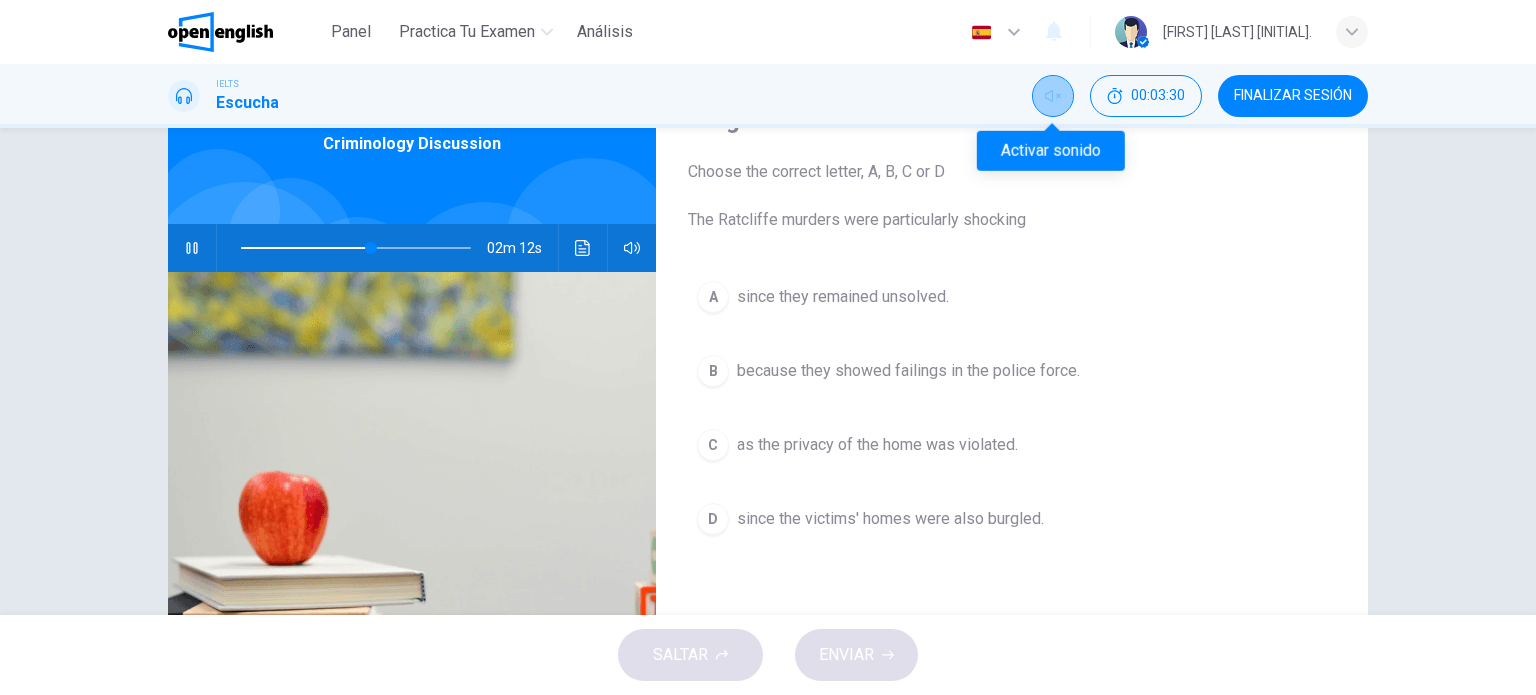 click at bounding box center (1053, 96) 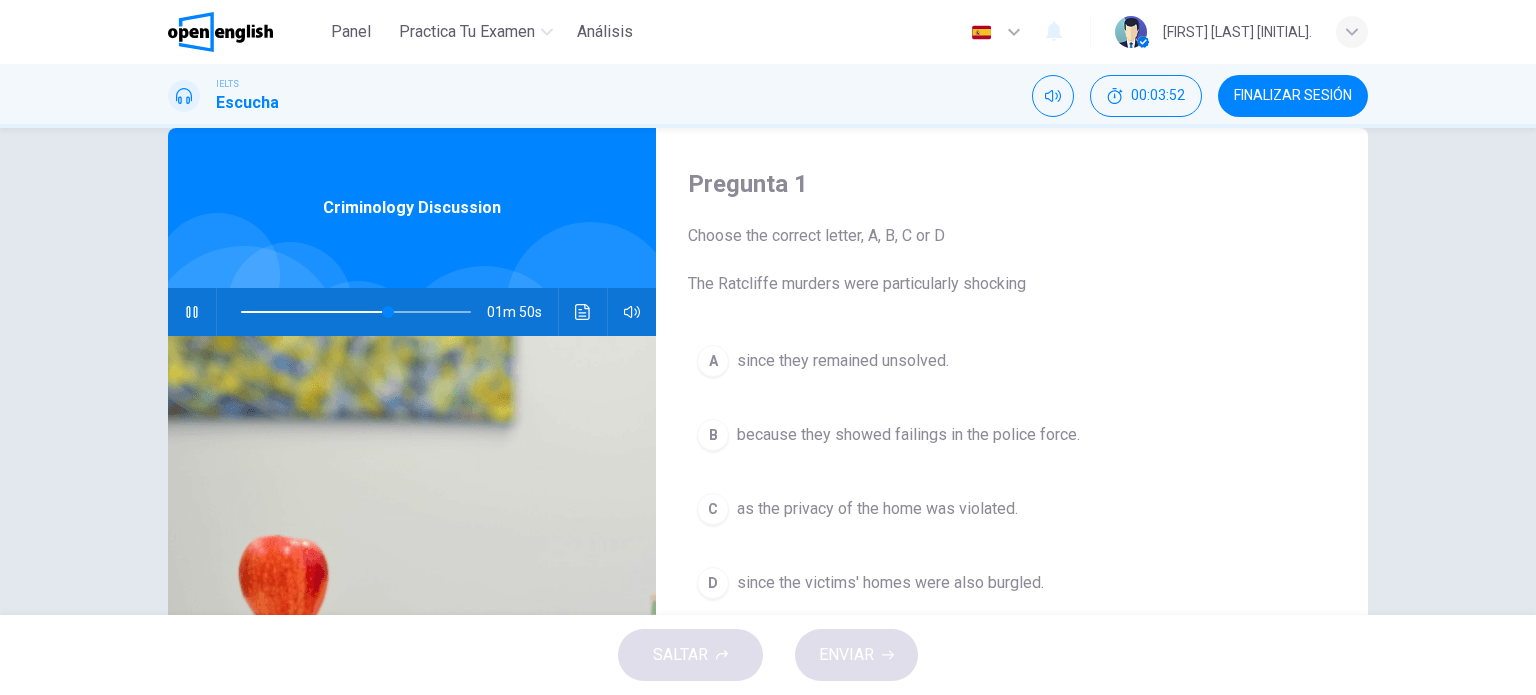 scroll, scrollTop: 40, scrollLeft: 0, axis: vertical 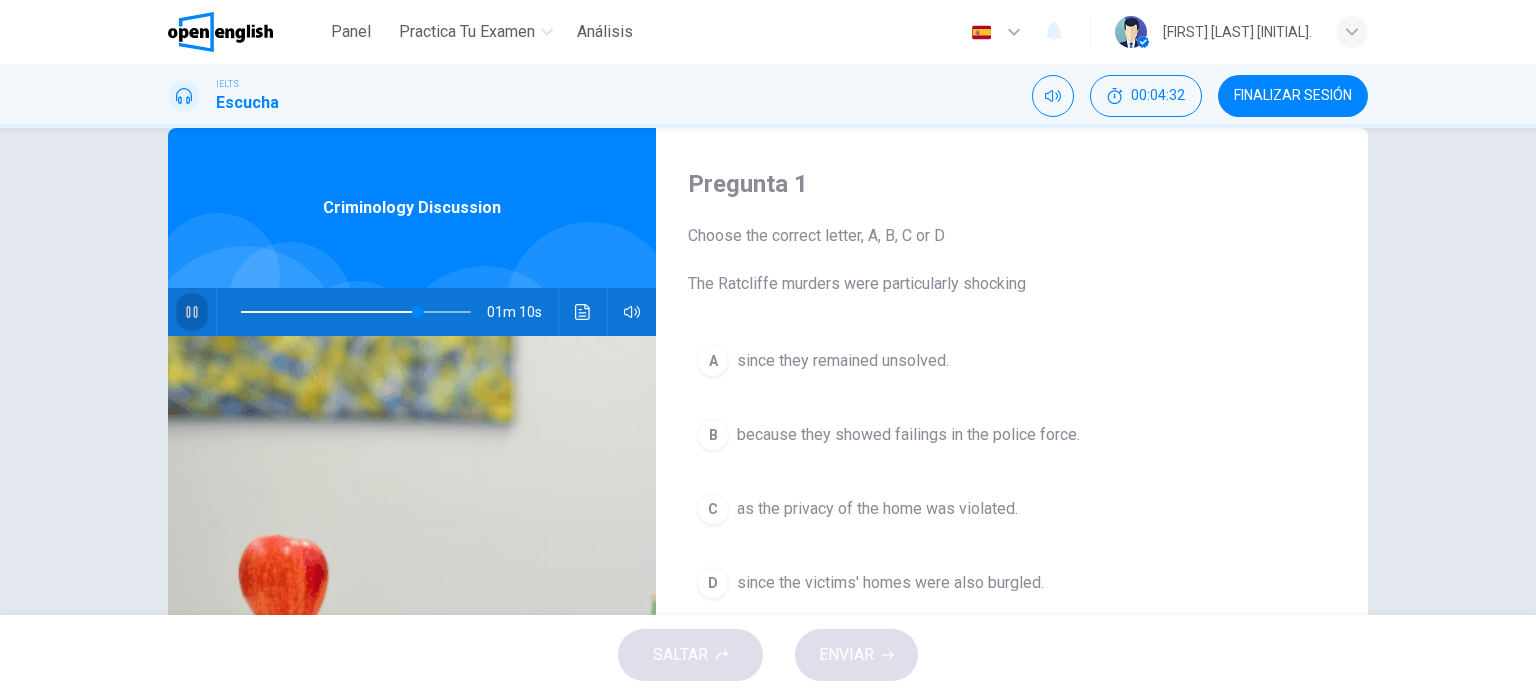 click at bounding box center [192, 312] 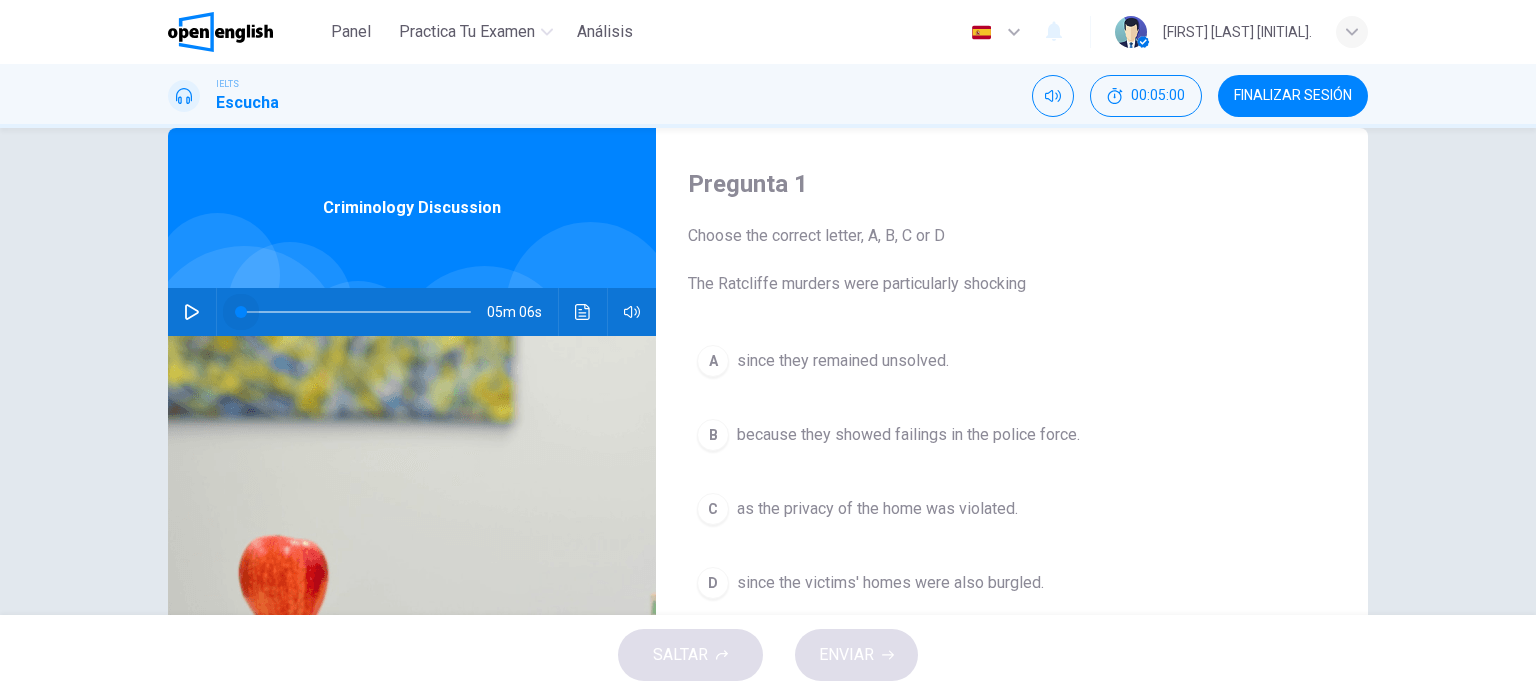 drag, startPoint x: 407, startPoint y: 307, endPoint x: 161, endPoint y: 291, distance: 246.51978 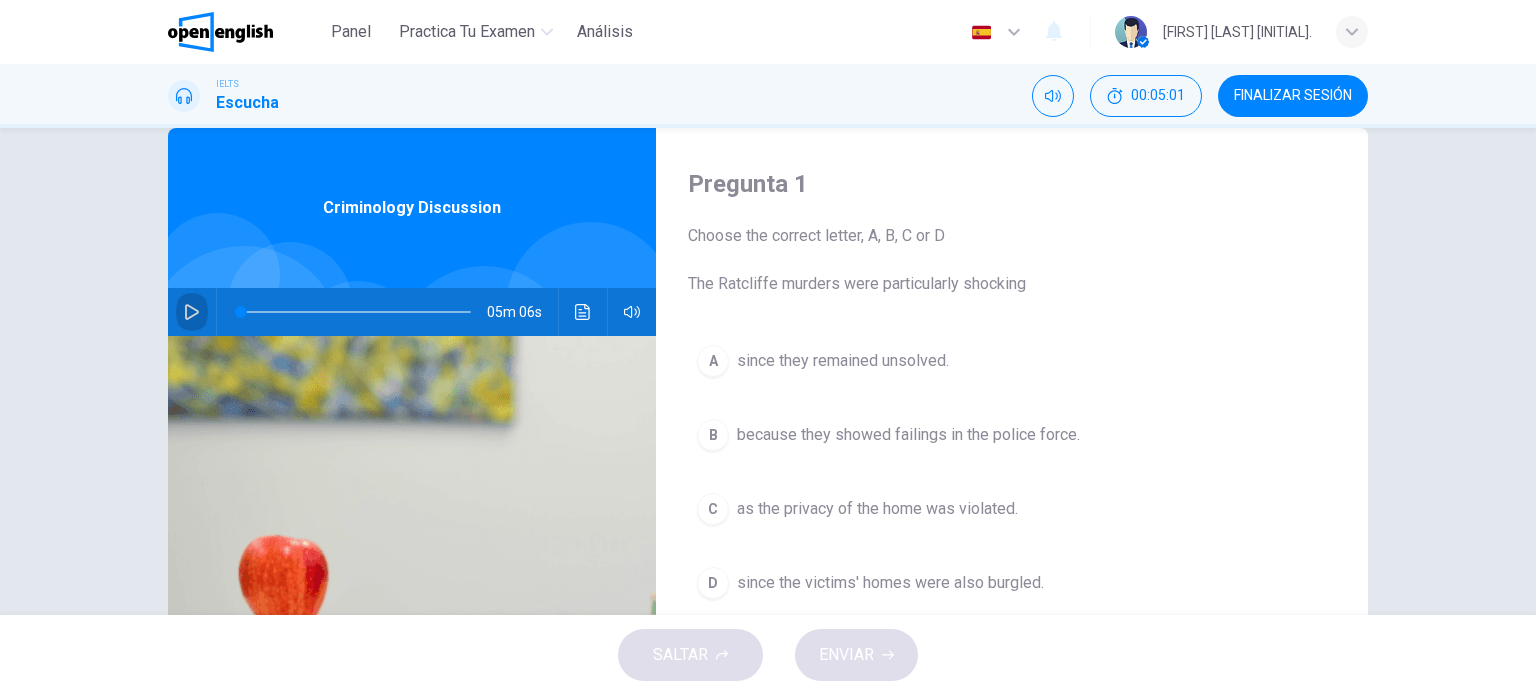 click at bounding box center [192, 312] 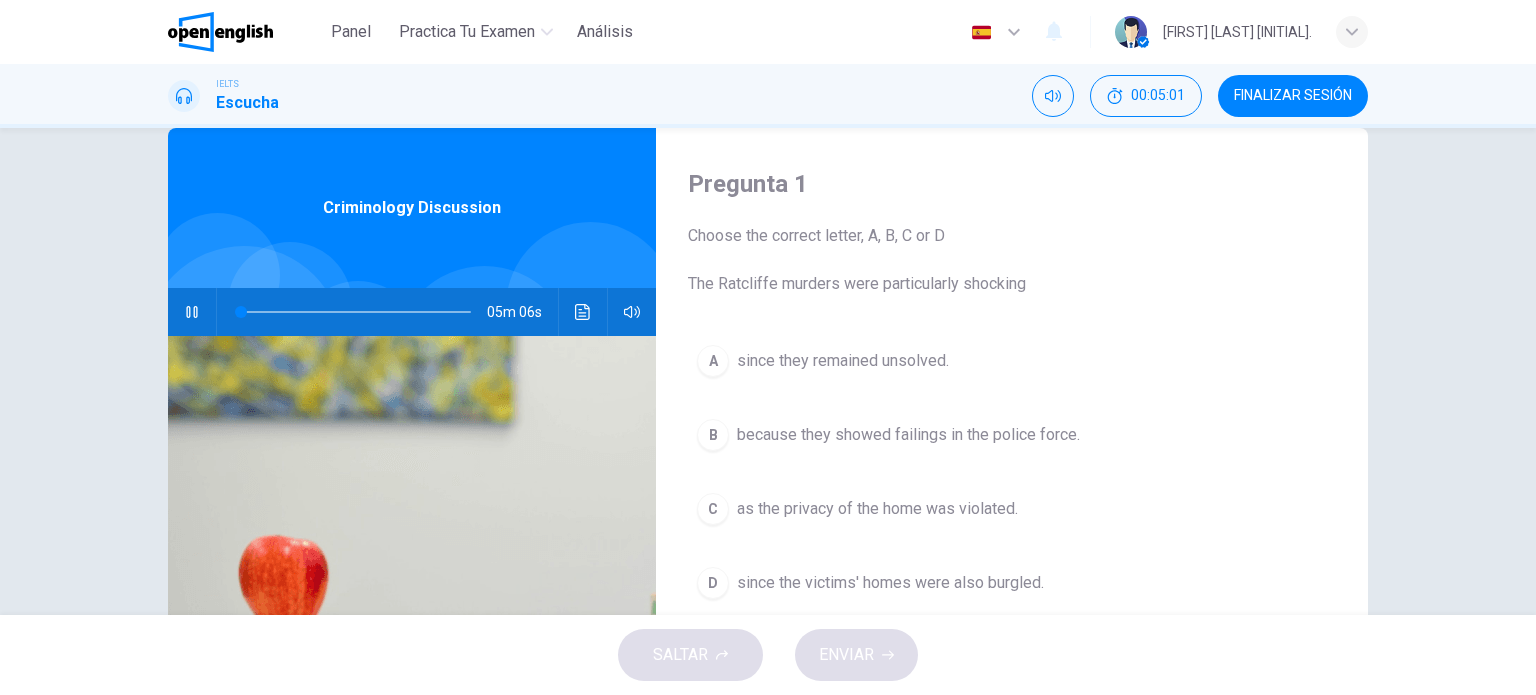 click on "Pregunta 1 Choose the correct letter, A, B, C or D The Ratcliffe murders were particularly shocking A since they remained unsolved. B because they showed failings in the police force. C as the privacy of the home was violated. D since the victims' homes were also burgled. Criminology Discussion 05m 06s" at bounding box center [768, 371] 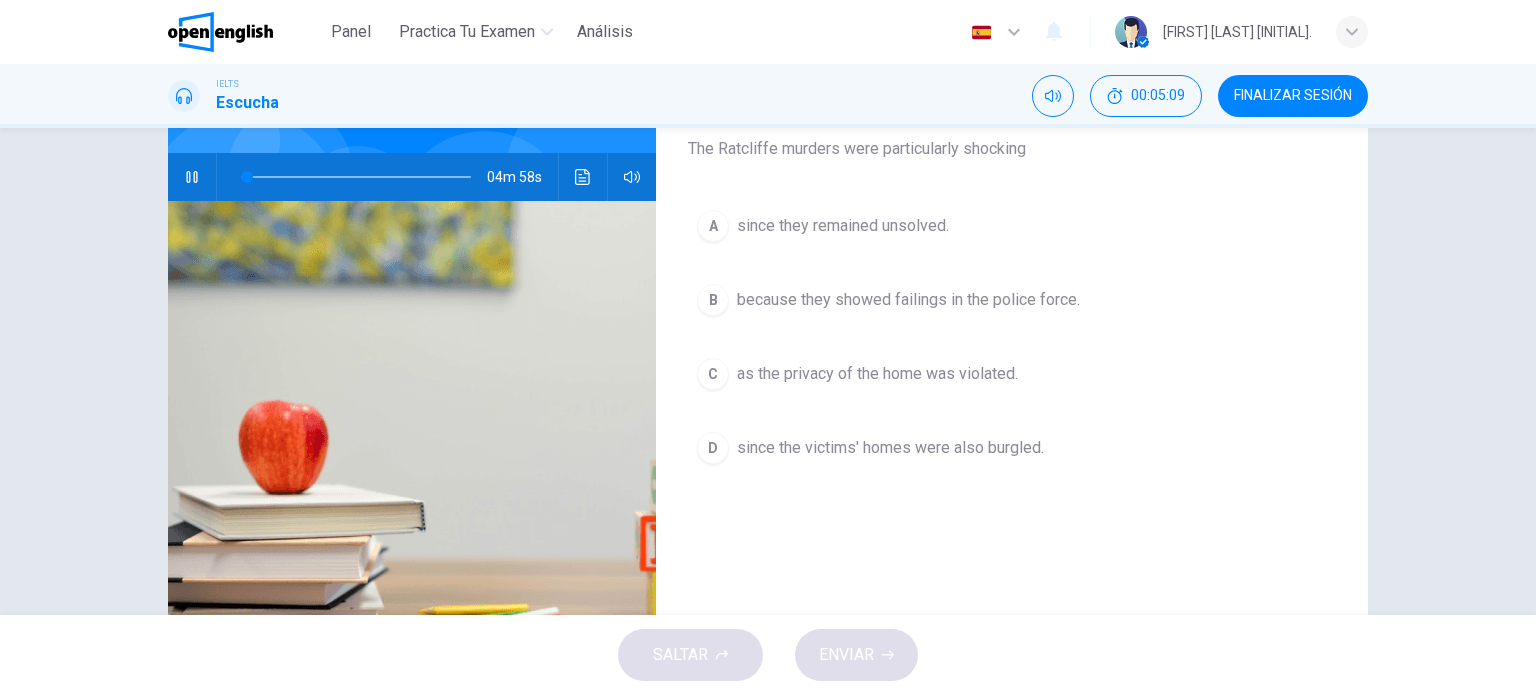 scroll, scrollTop: 174, scrollLeft: 0, axis: vertical 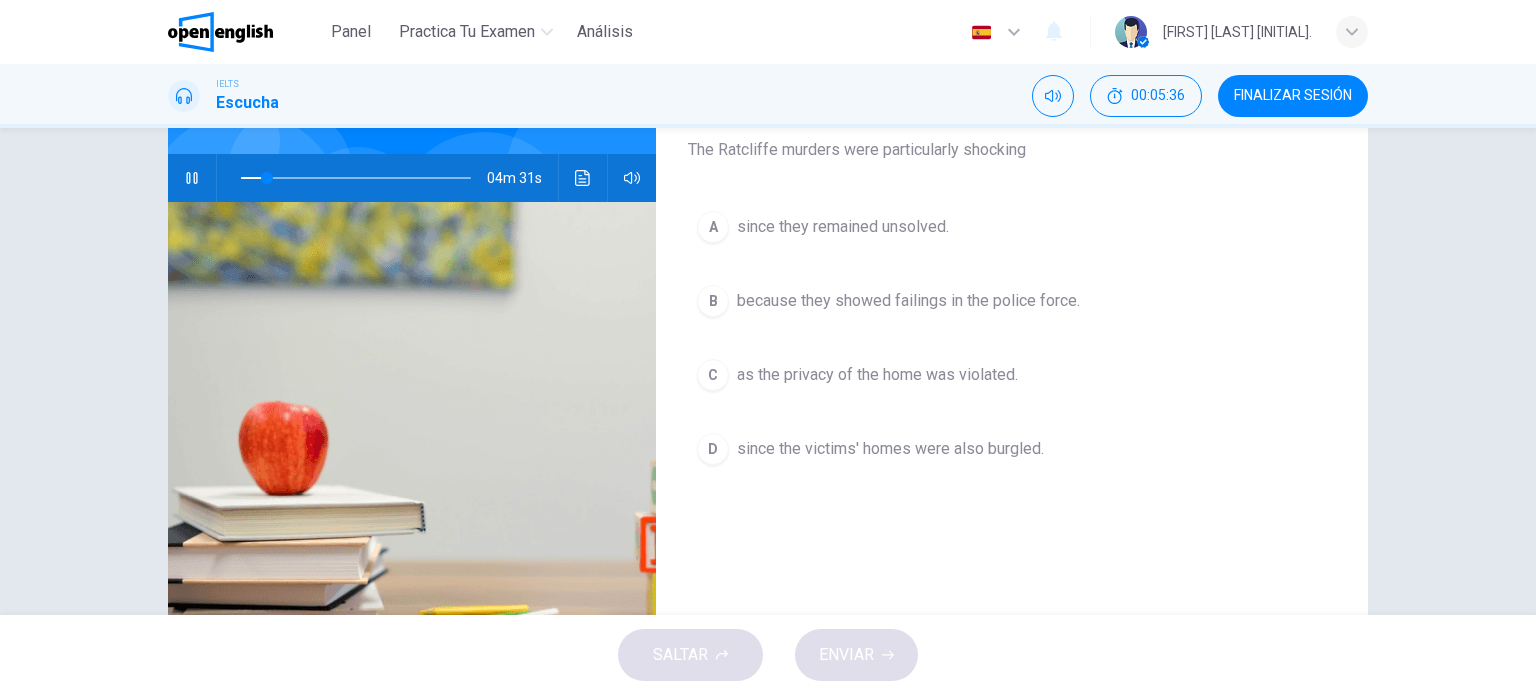 click on "04m 31s" at bounding box center (412, 178) 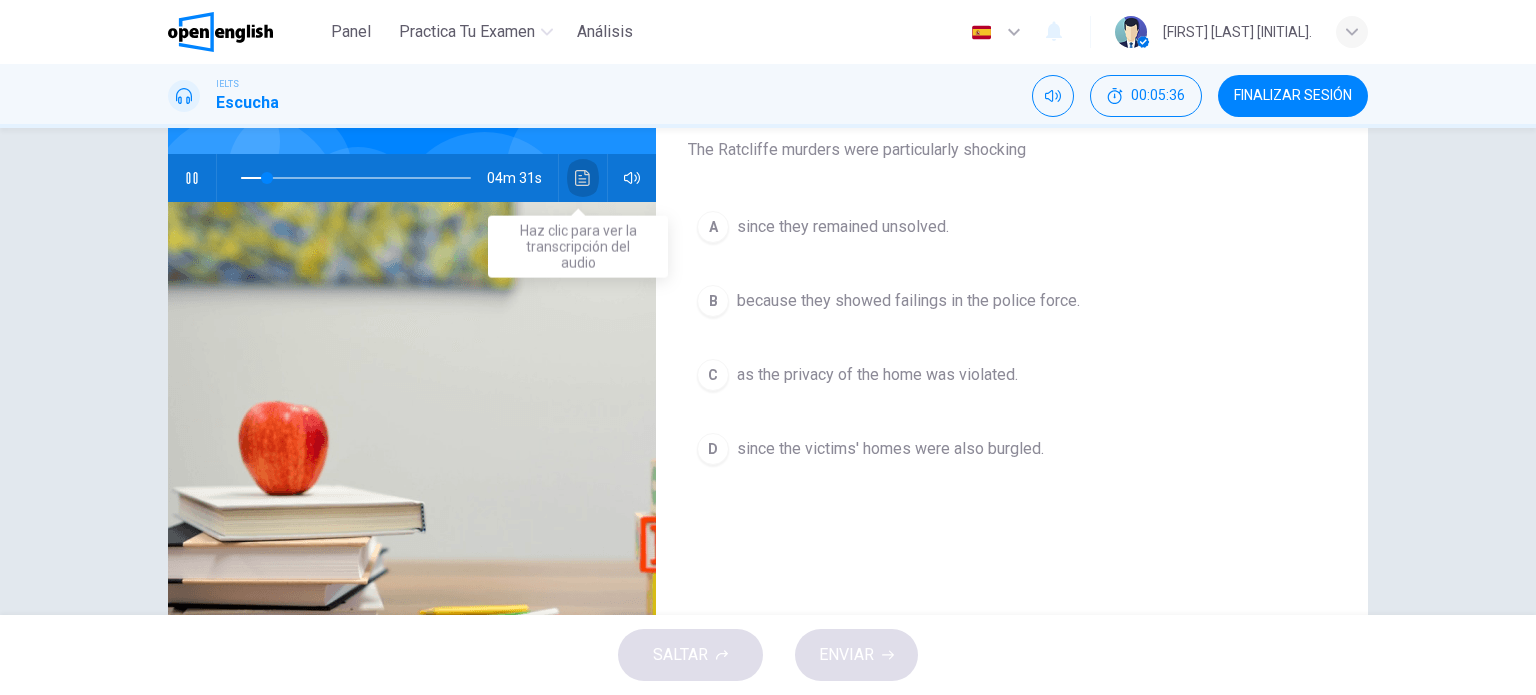 click at bounding box center [583, 178] 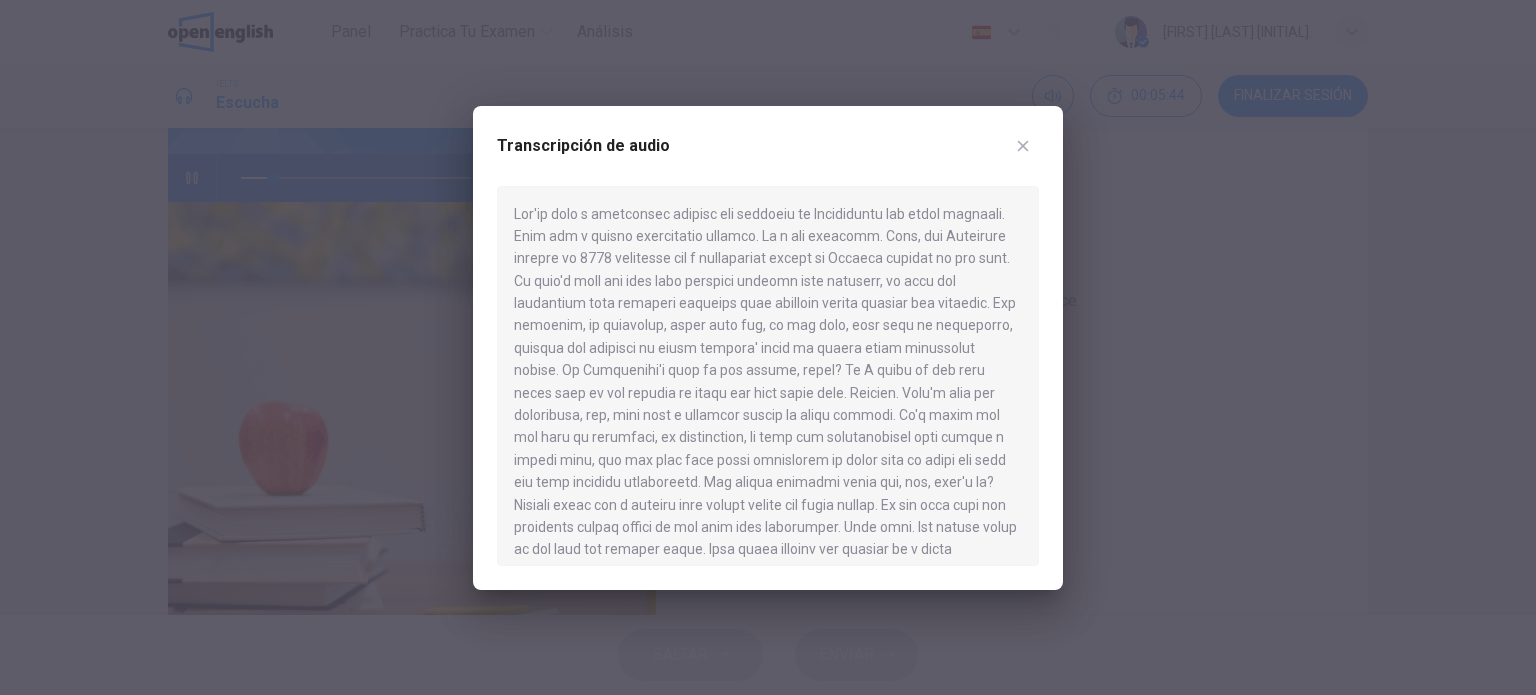 drag, startPoint x: 556, startPoint y: 287, endPoint x: 743, endPoint y: 283, distance: 187.04277 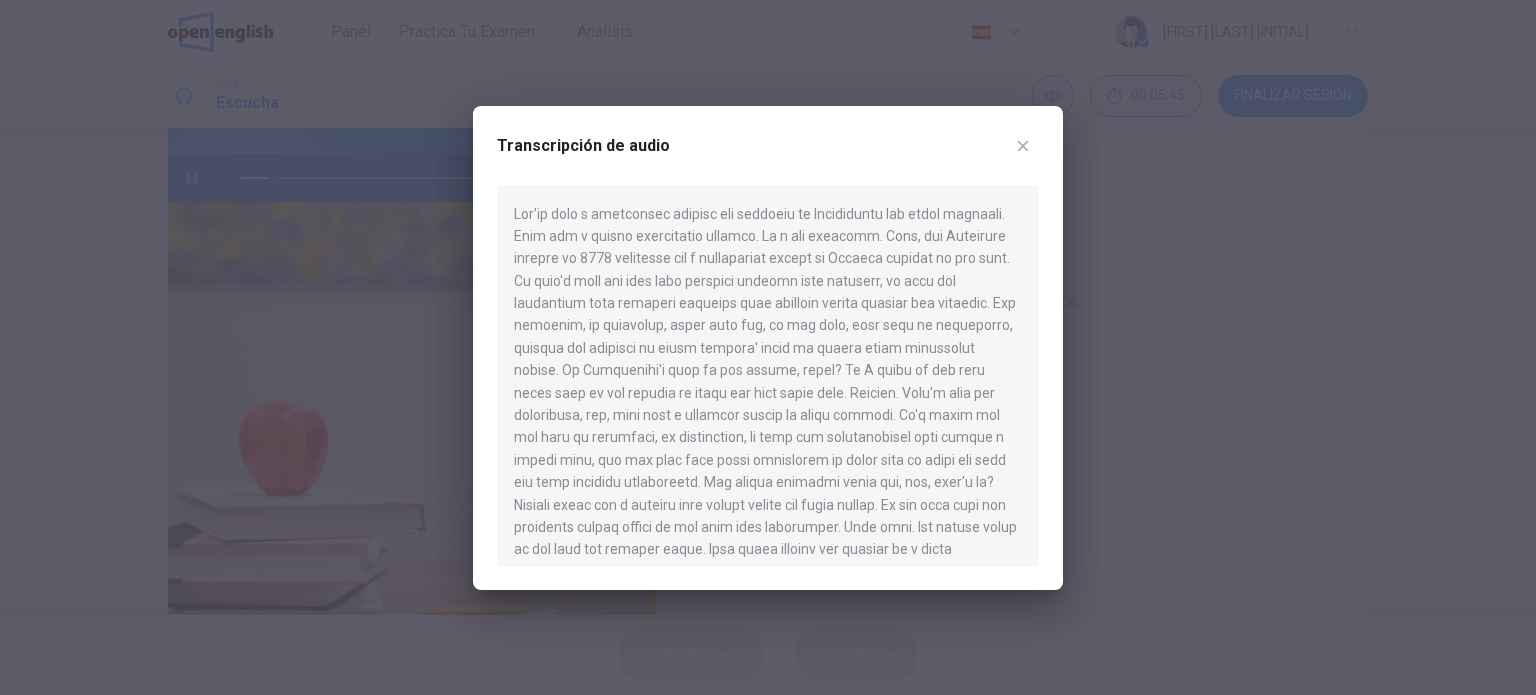 drag, startPoint x: 743, startPoint y: 283, endPoint x: 904, endPoint y: 274, distance: 161.25136 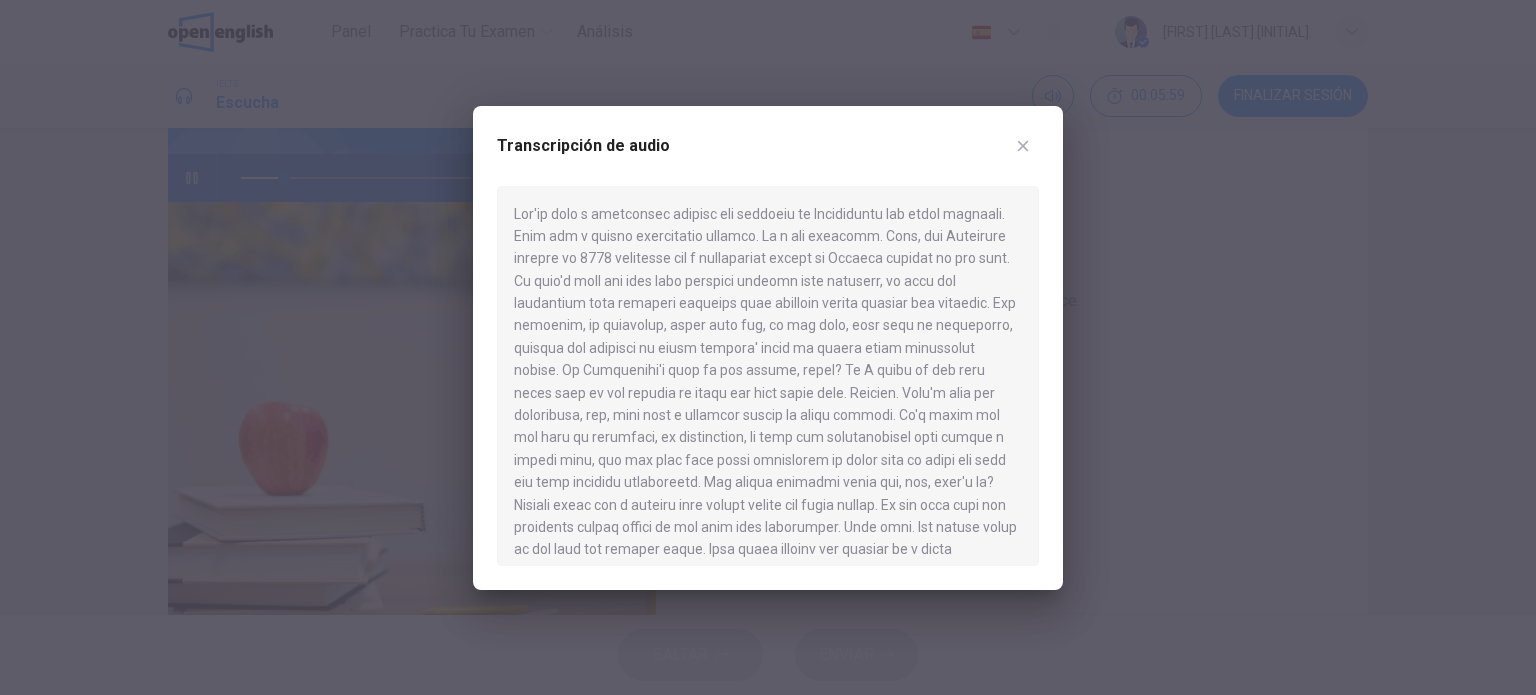 click at bounding box center [1023, 146] 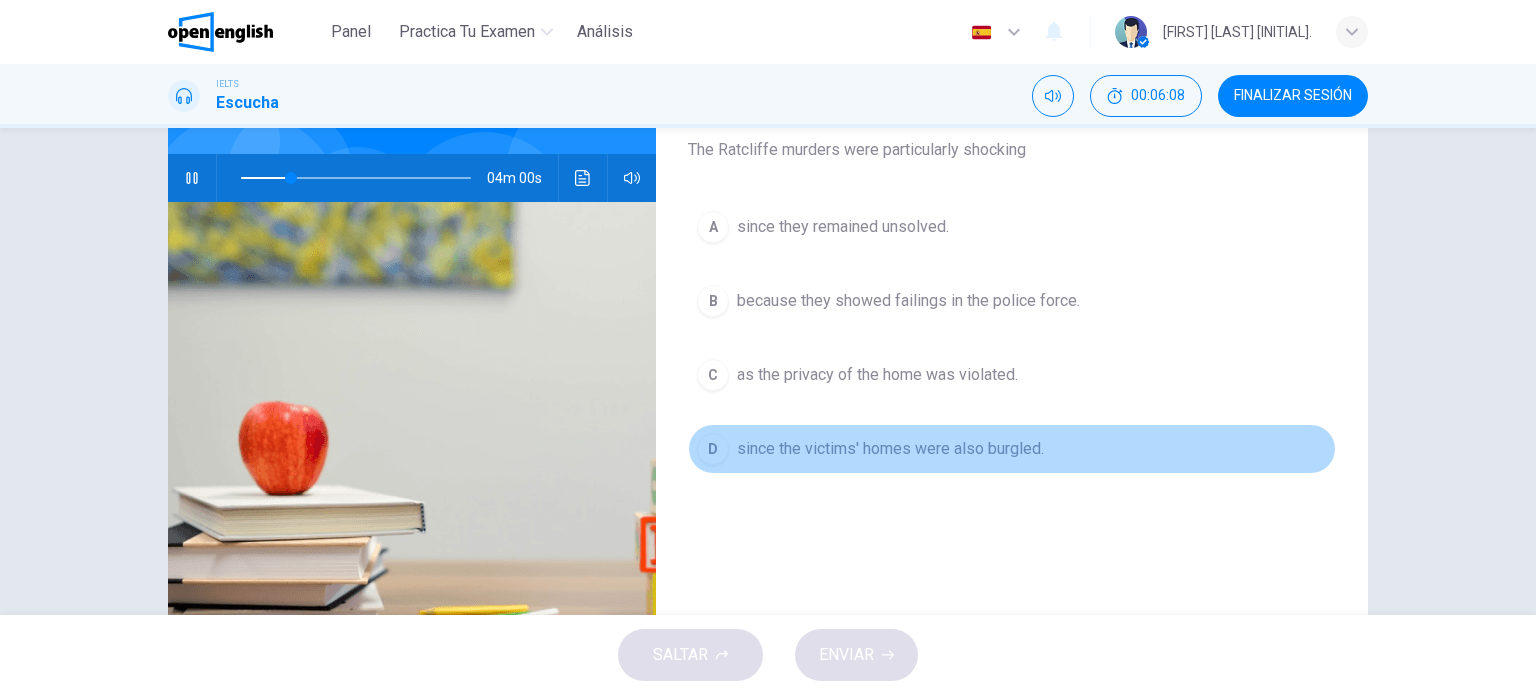 click on "D" at bounding box center [713, 227] 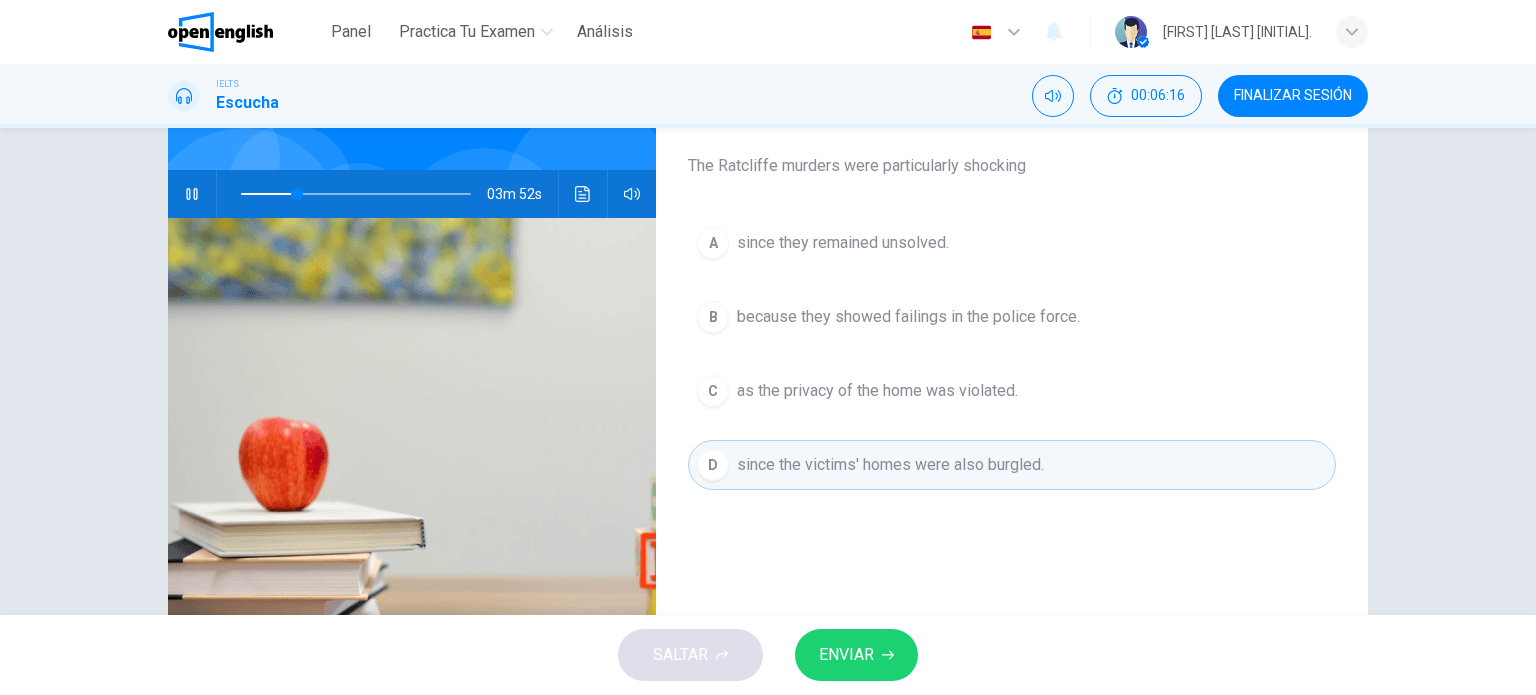 scroll, scrollTop: 156, scrollLeft: 0, axis: vertical 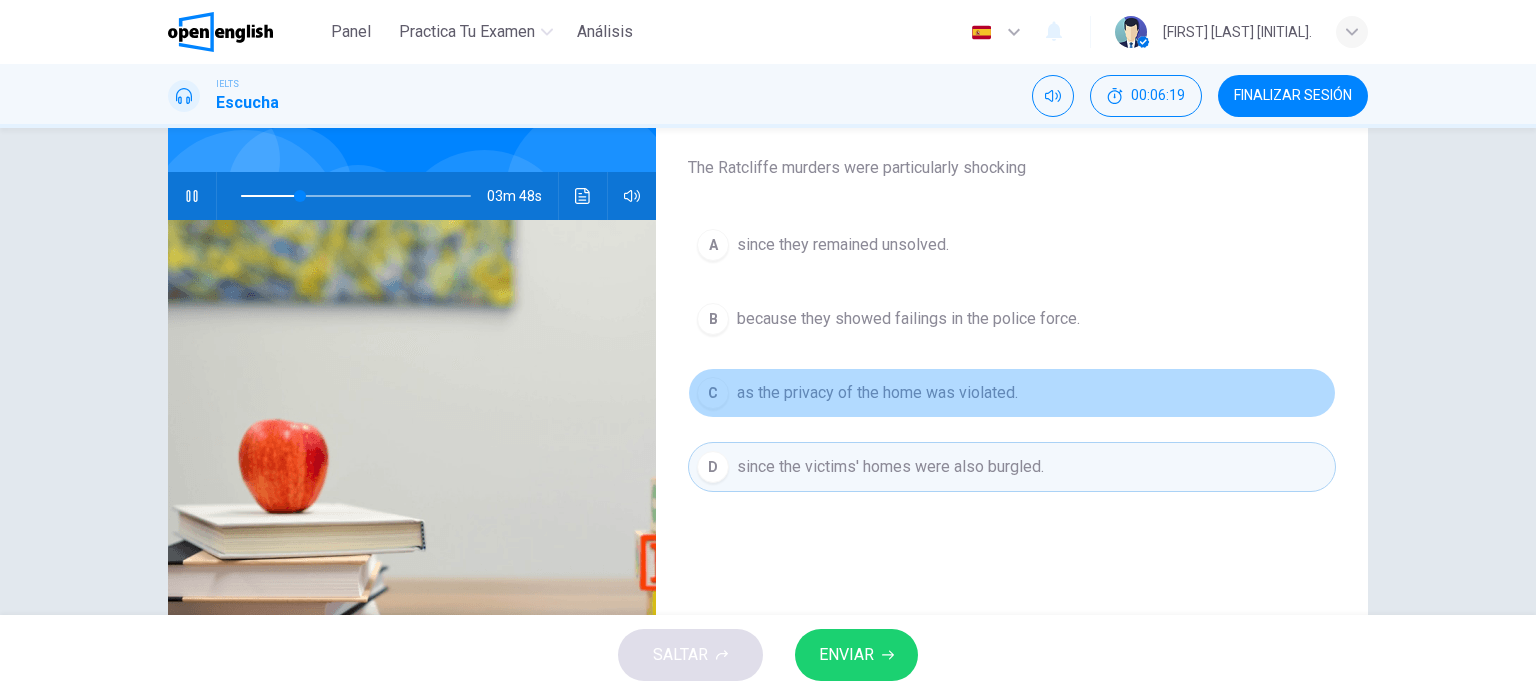 click on "C as the privacy of the home was violated." at bounding box center [1012, 393] 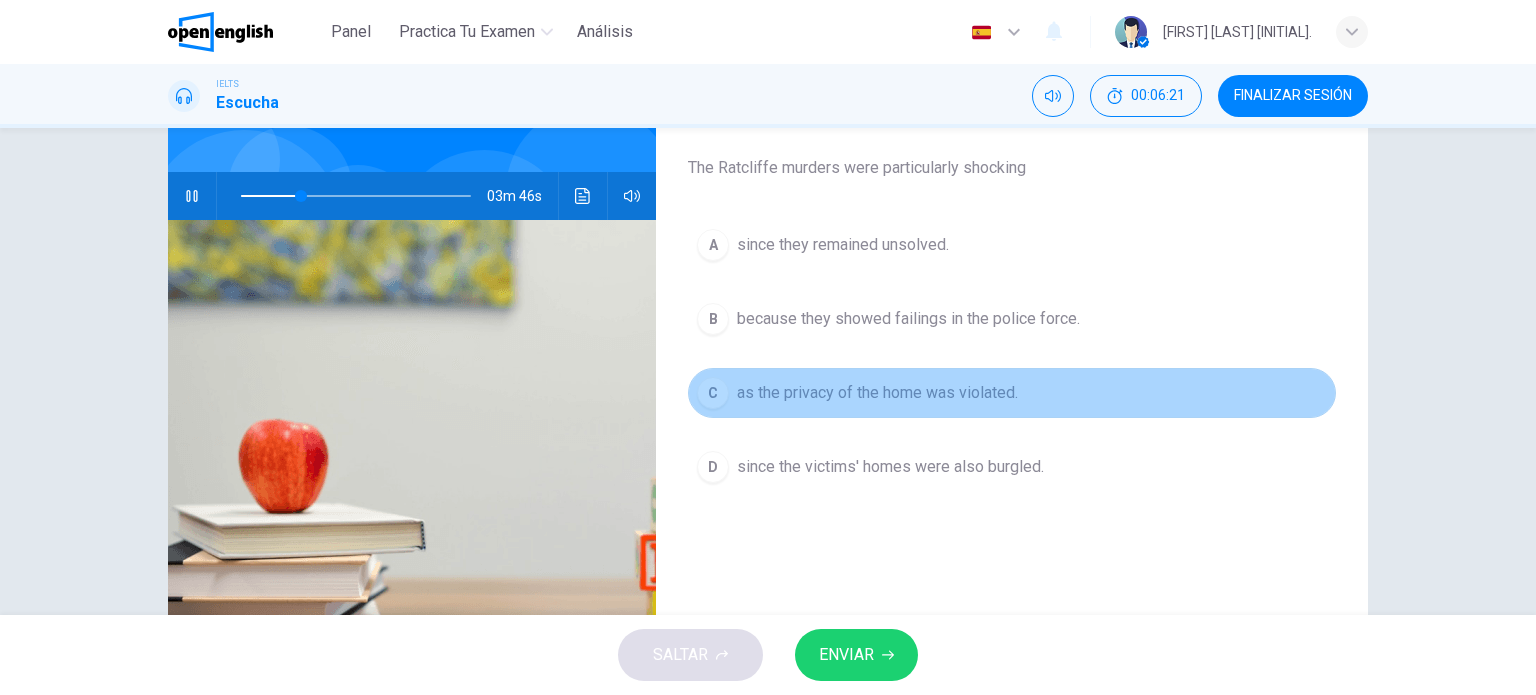 click on "C" at bounding box center (713, 393) 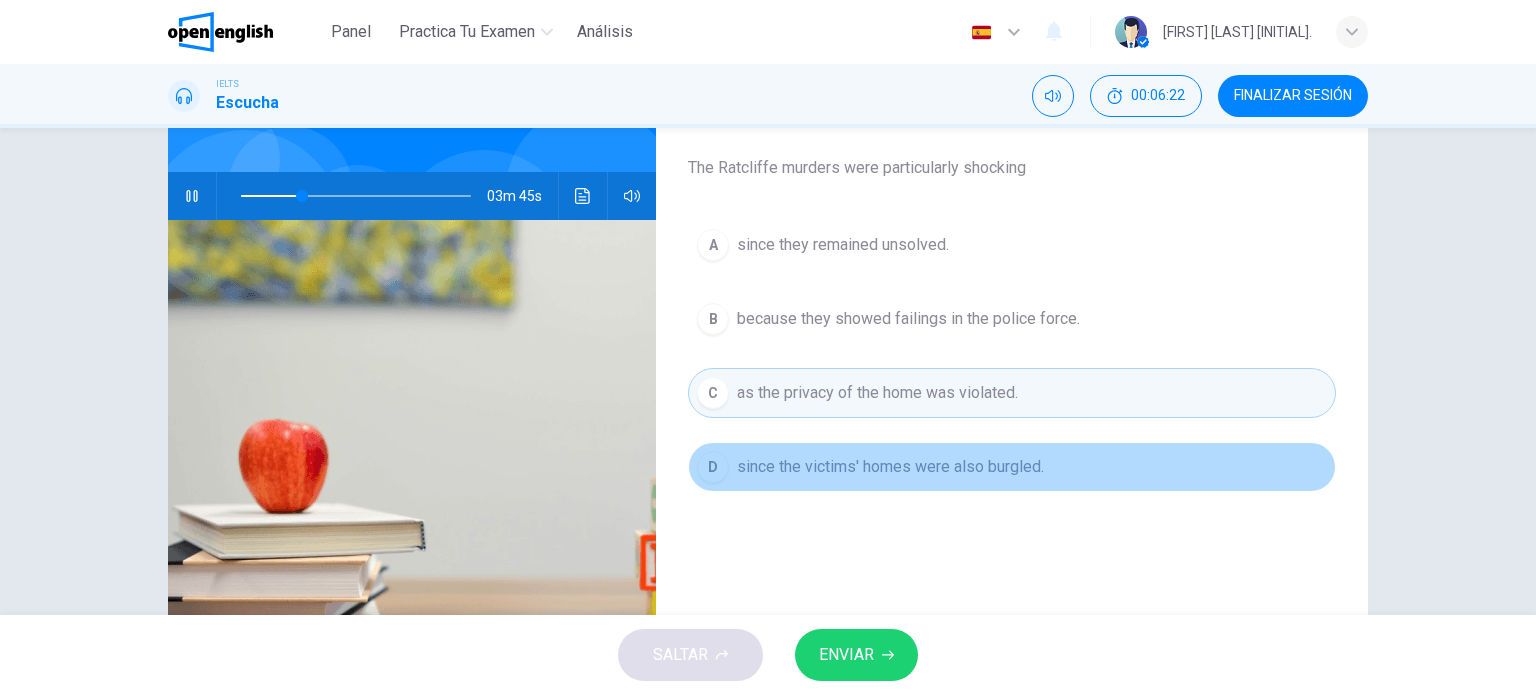 click on "D" at bounding box center [713, 245] 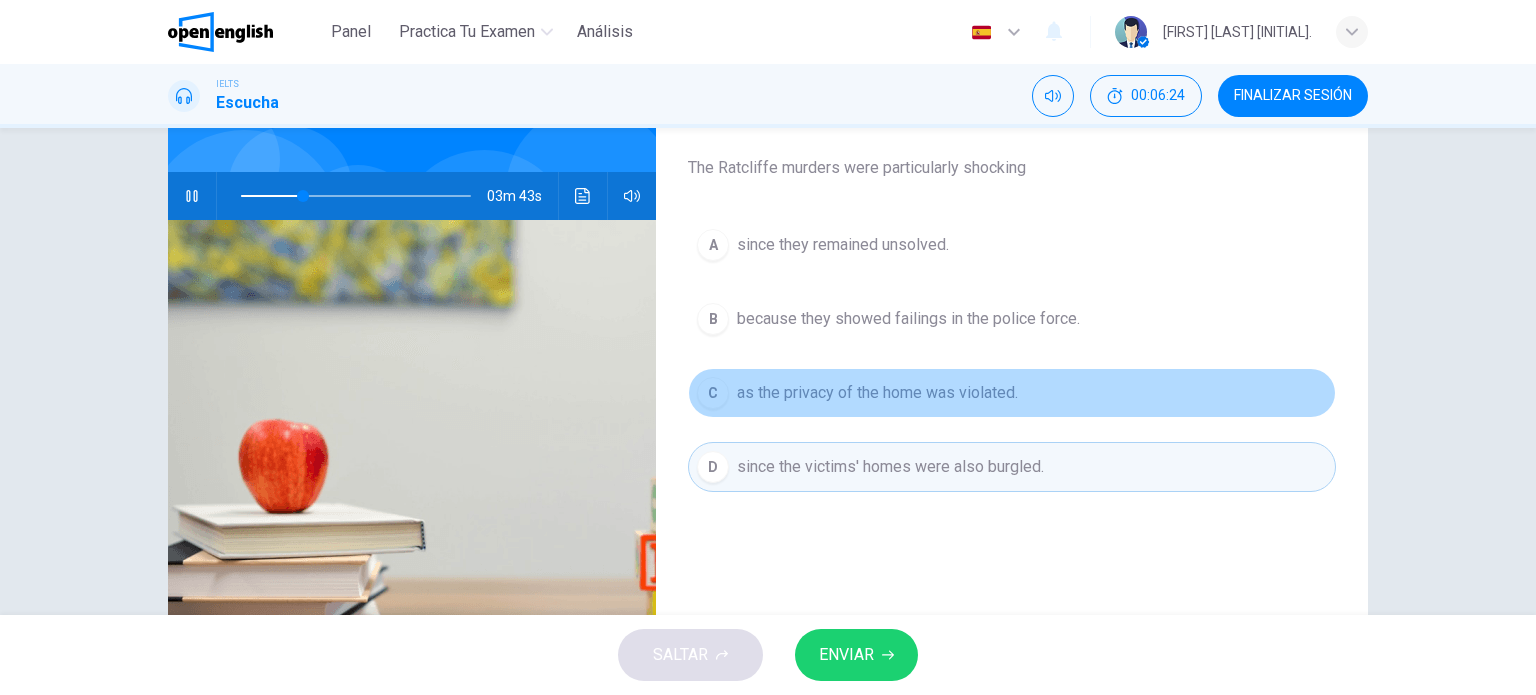 click on "C as the privacy of the home was violated." at bounding box center (1012, 393) 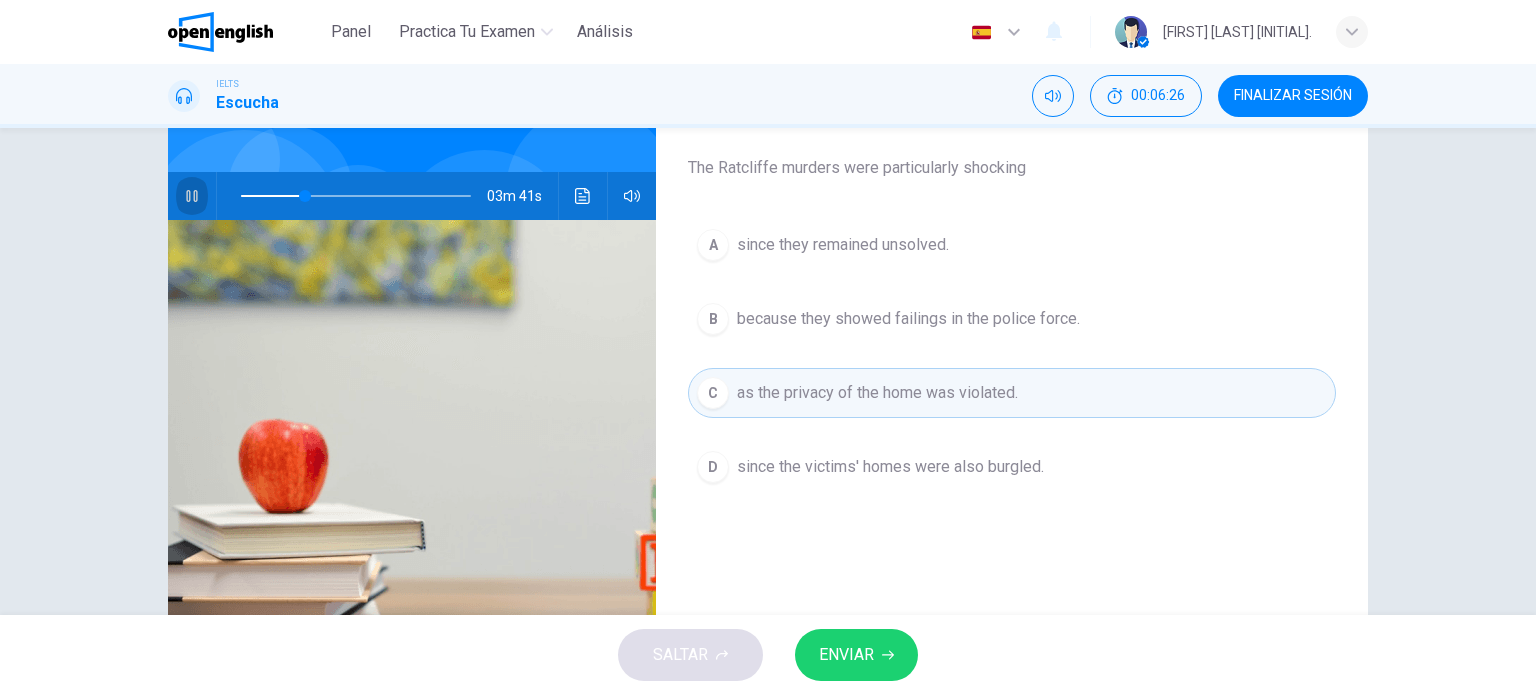 click at bounding box center [191, 196] 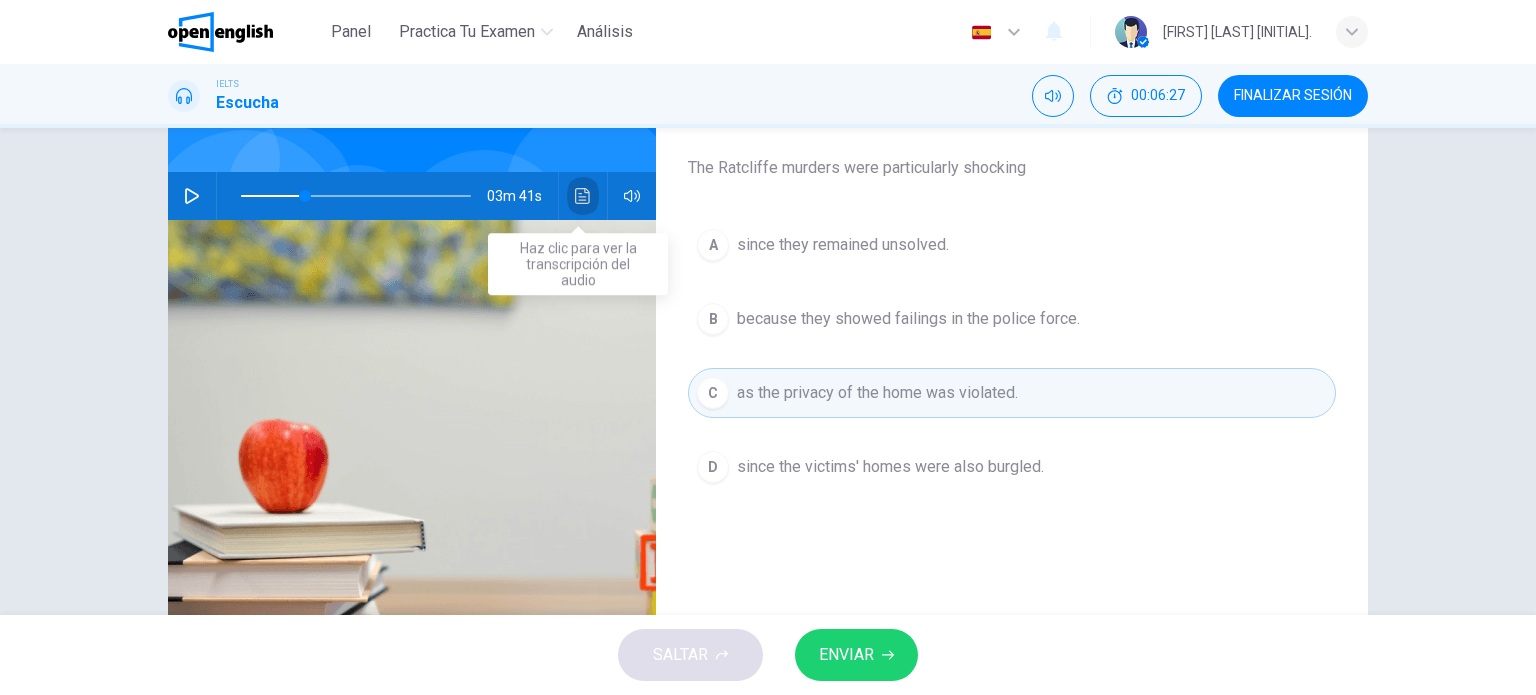 click at bounding box center [583, 196] 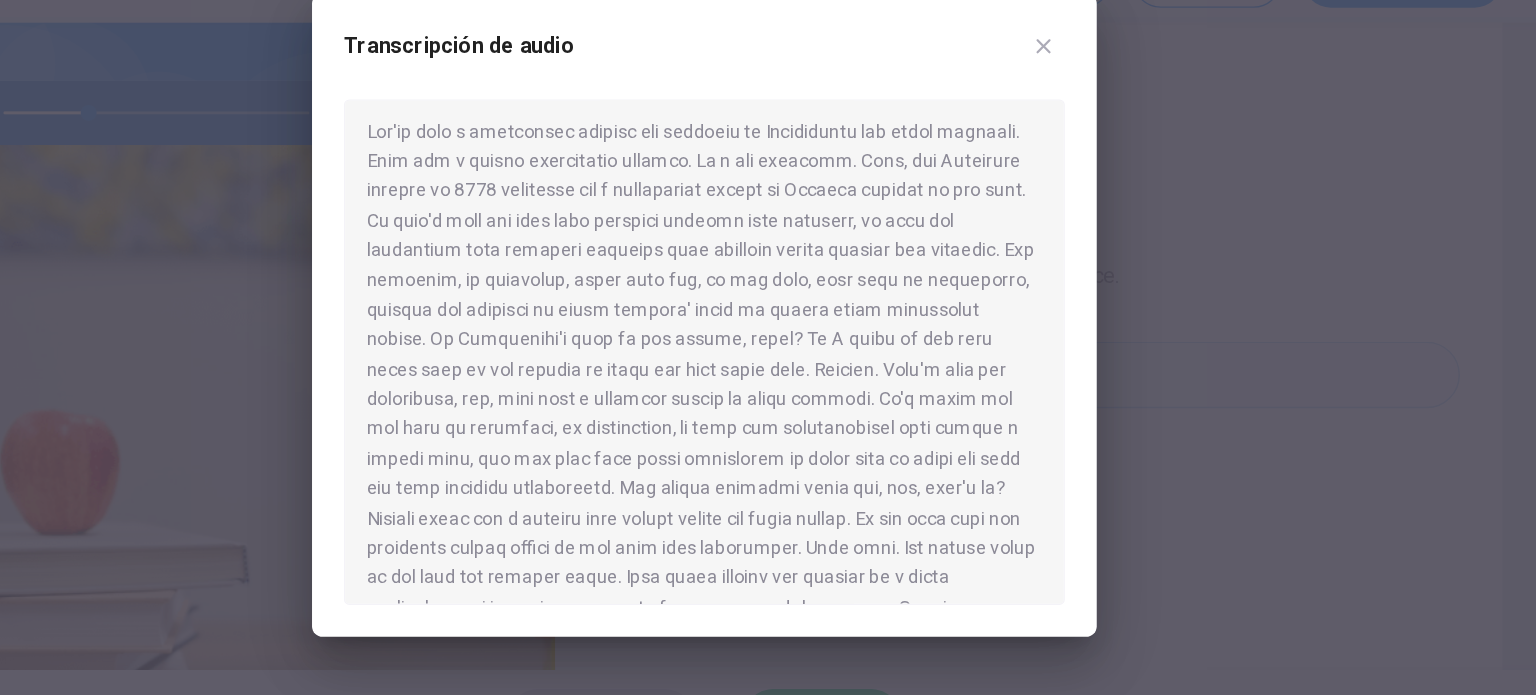 scroll, scrollTop: 14, scrollLeft: 0, axis: vertical 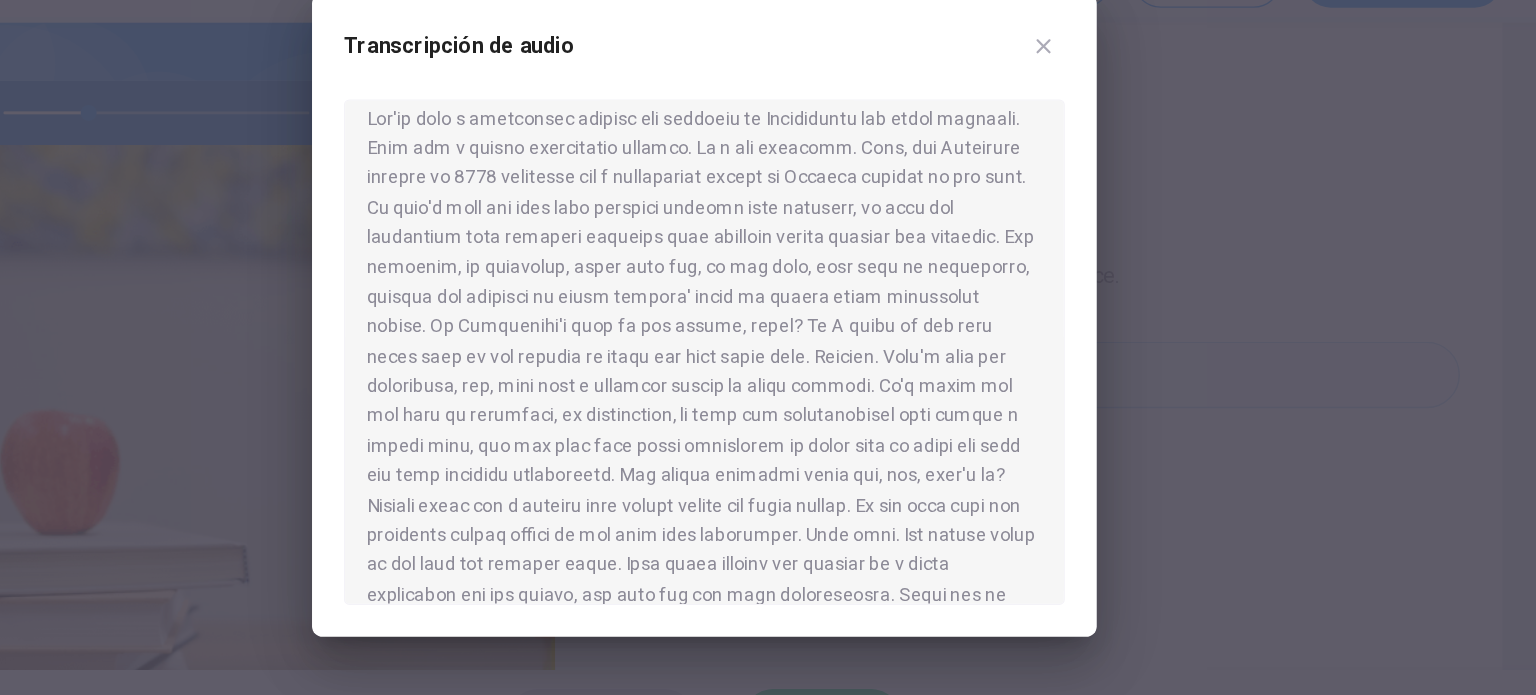 drag, startPoint x: 900, startPoint y: 355, endPoint x: 642, endPoint y: 357, distance: 258.00775 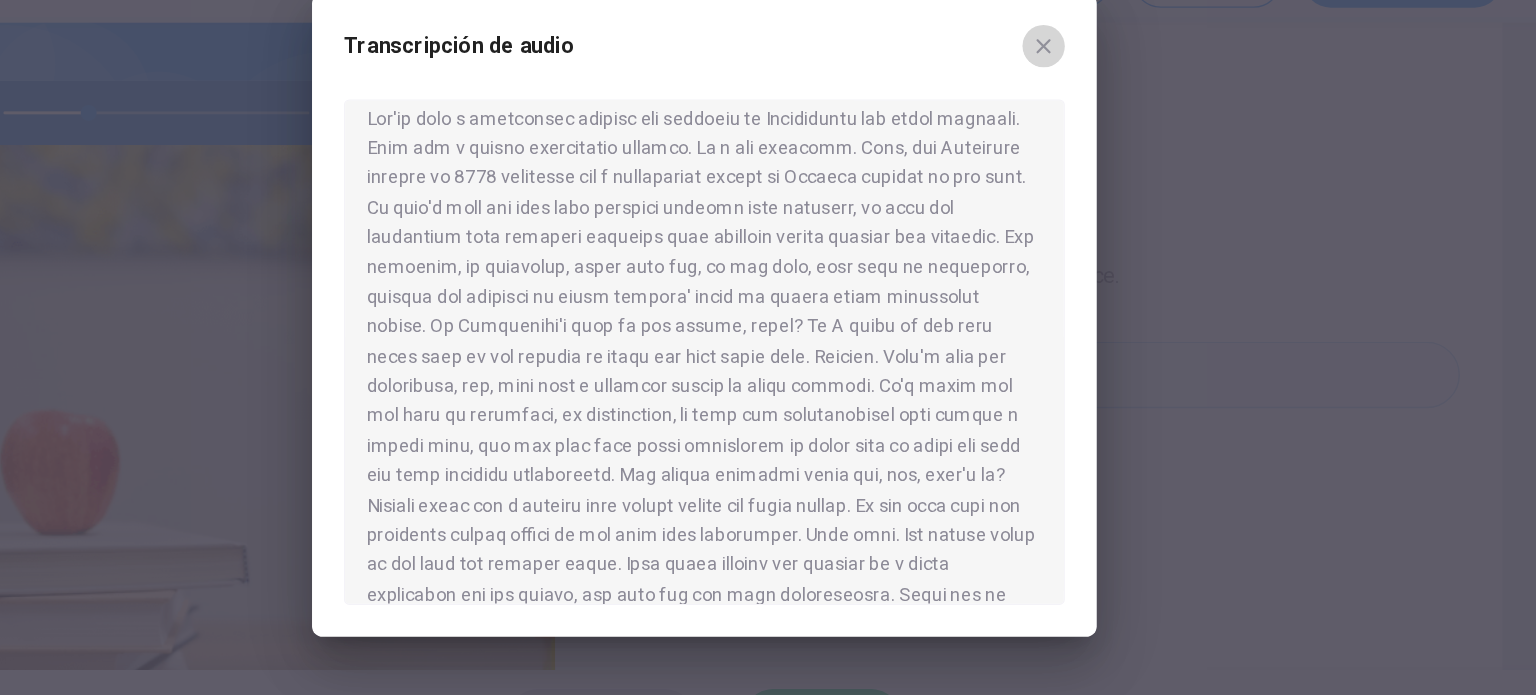 click at bounding box center (1023, 146) 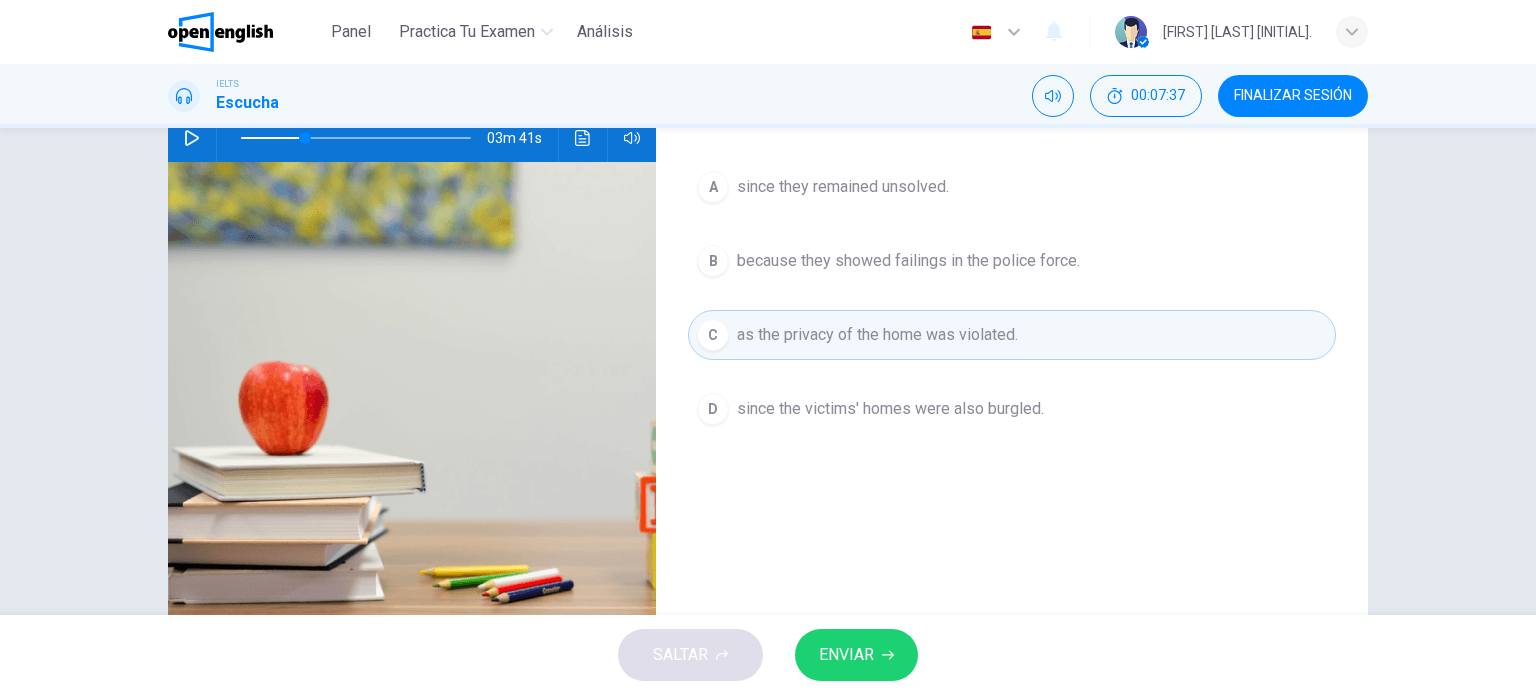 scroll, scrollTop: 215, scrollLeft: 0, axis: vertical 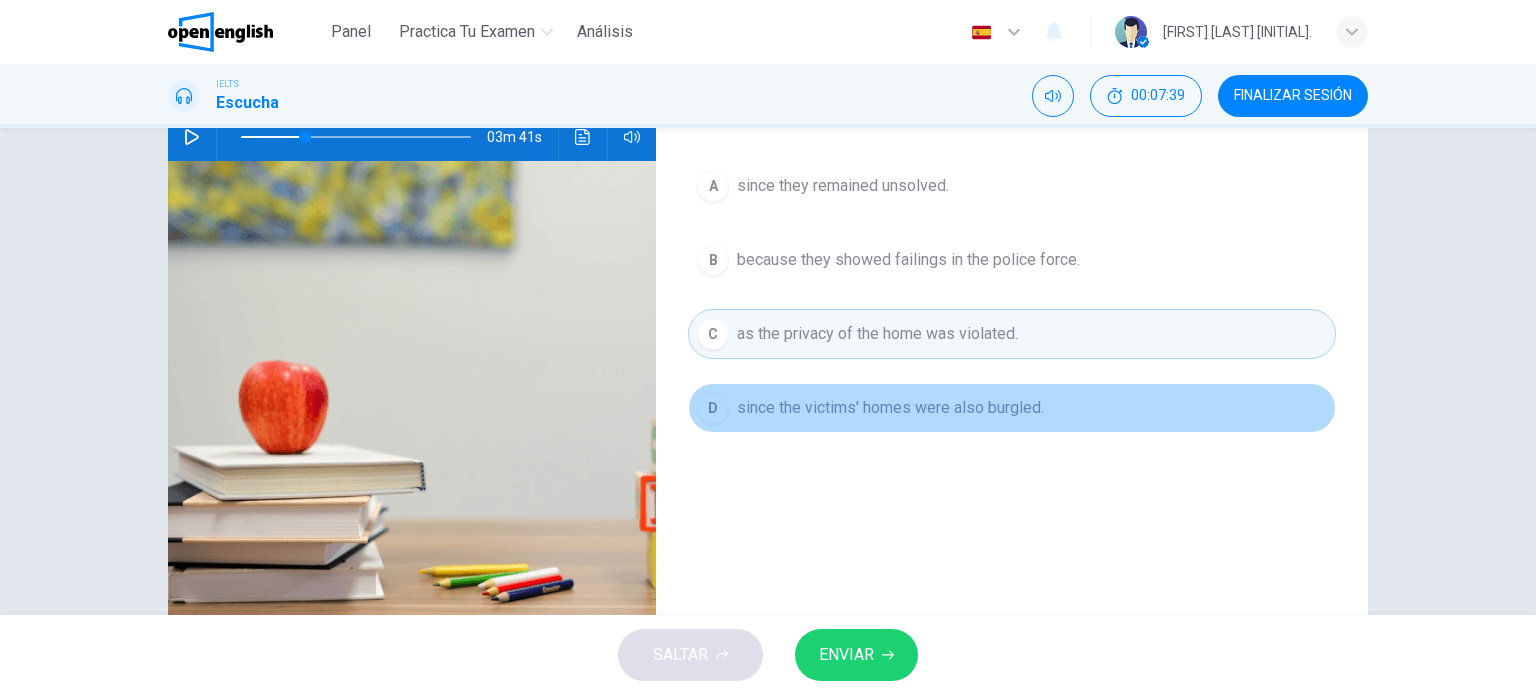 click on "since the victims' homes were also burgled." at bounding box center [843, 186] 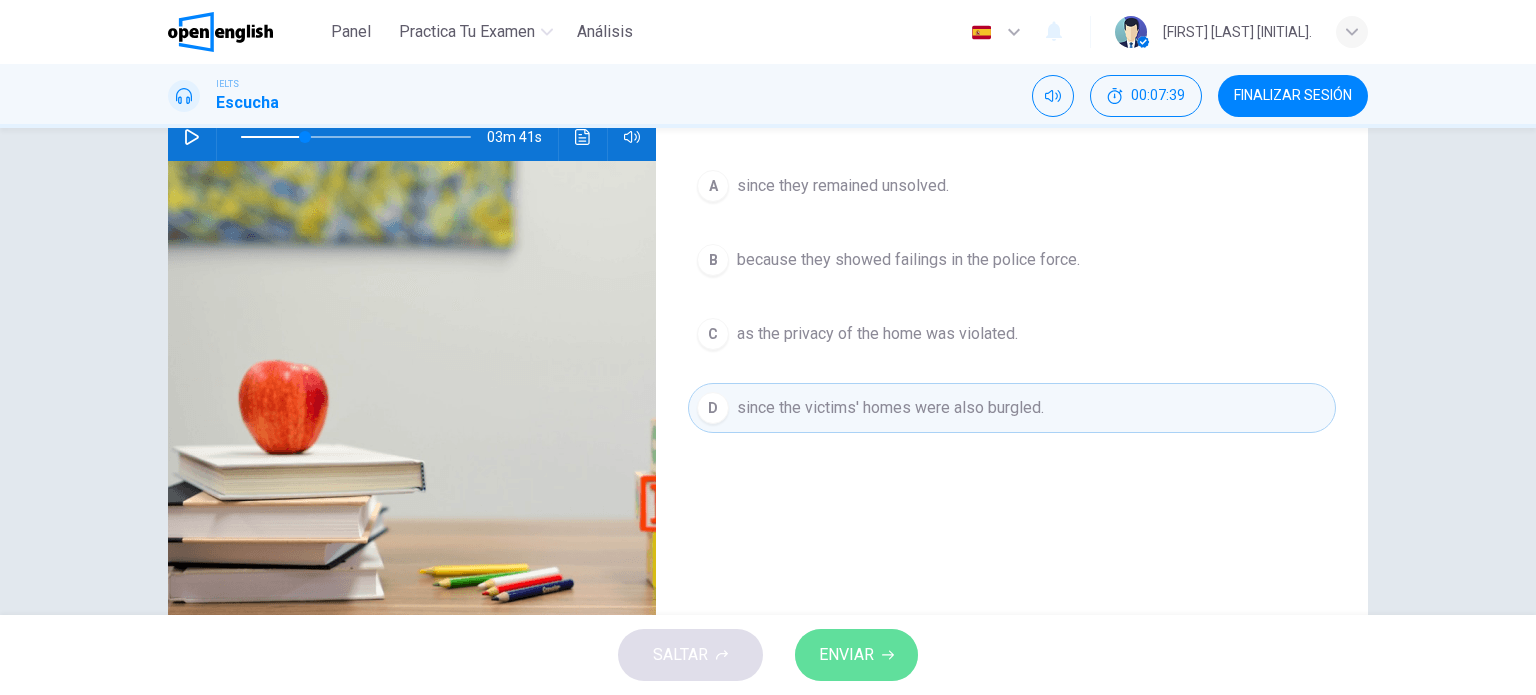 click on "ENVIAR" at bounding box center [846, 655] 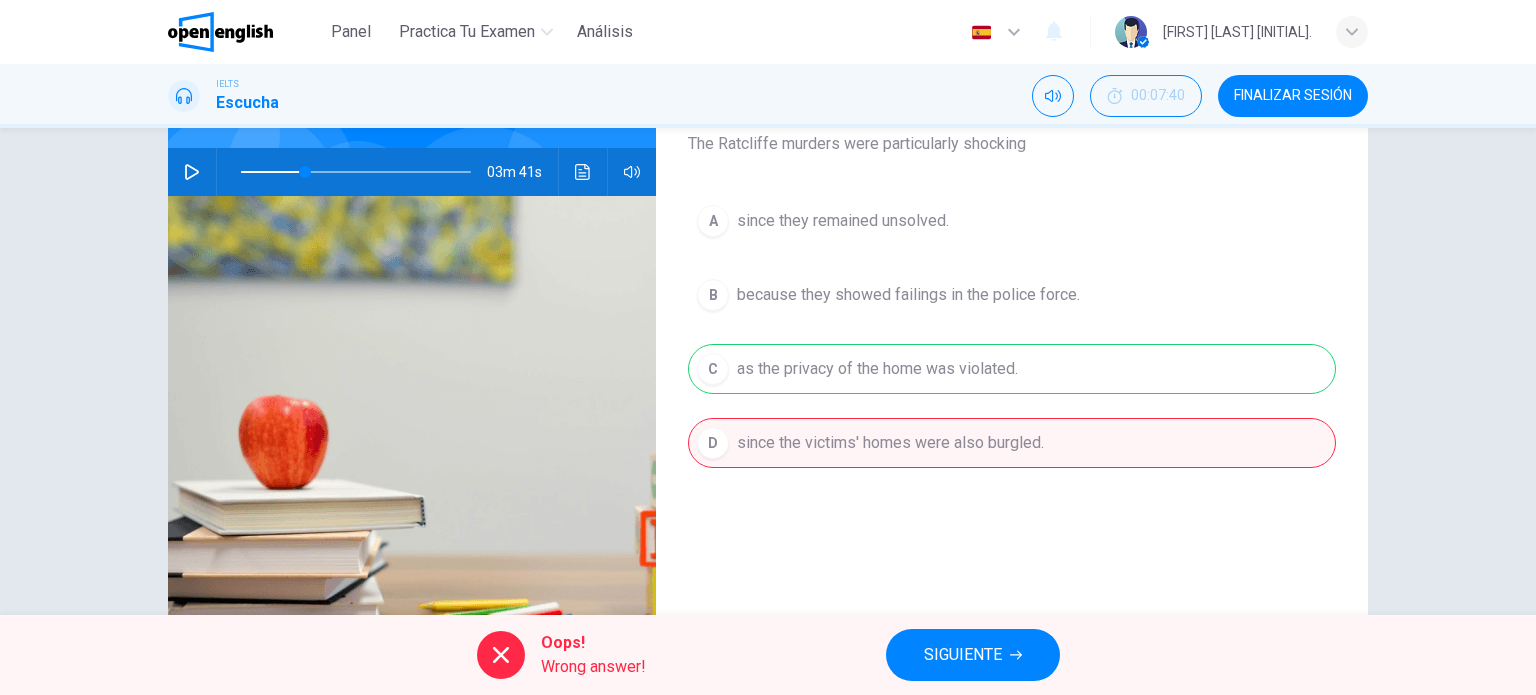 scroll, scrollTop: 180, scrollLeft: 0, axis: vertical 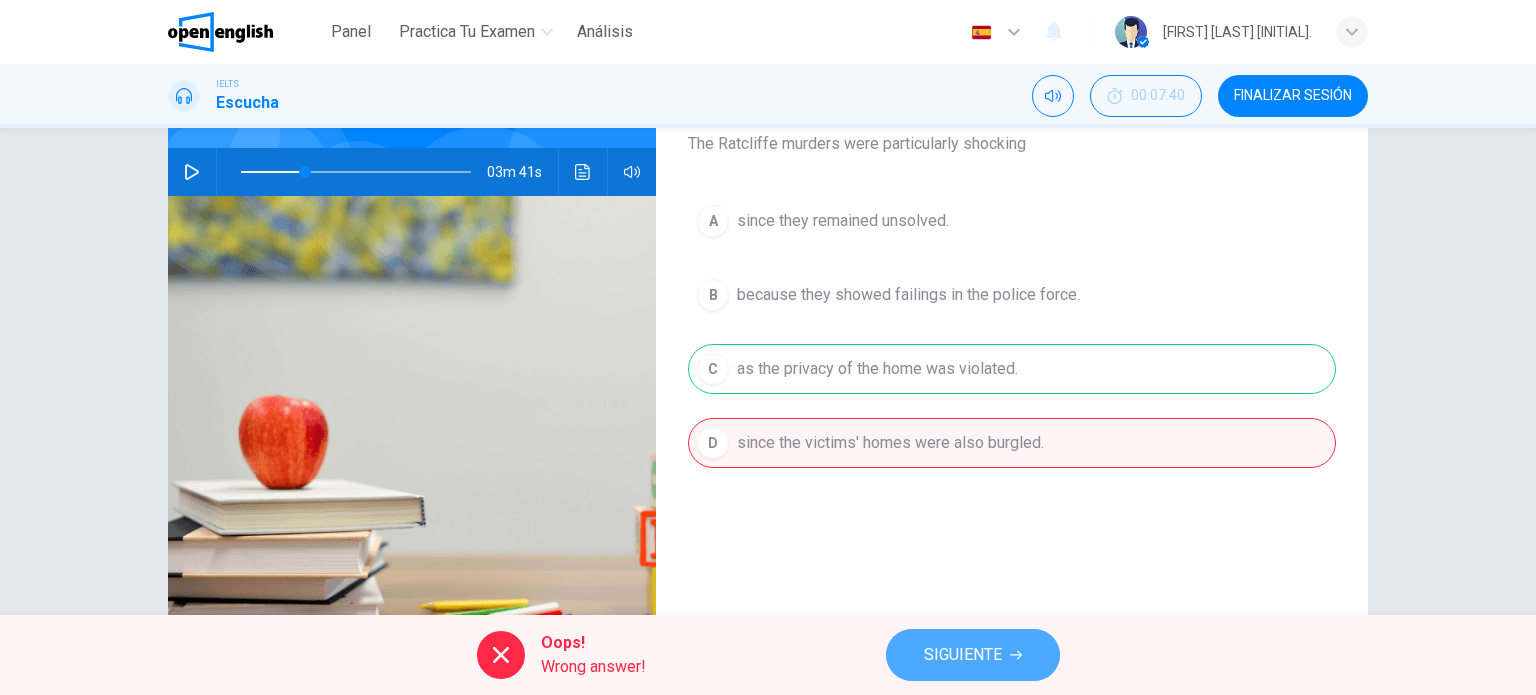click on "SIGUIENTE" at bounding box center [973, 655] 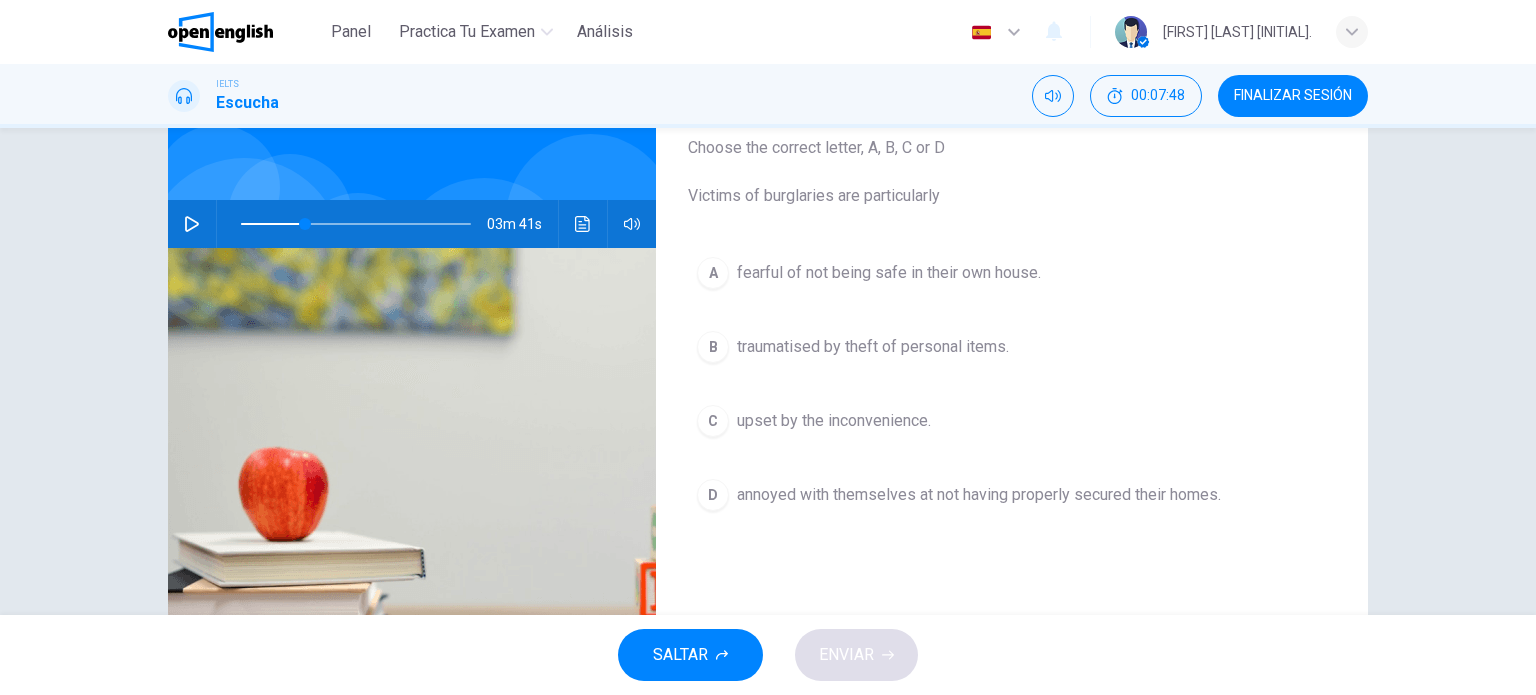 scroll, scrollTop: 130, scrollLeft: 0, axis: vertical 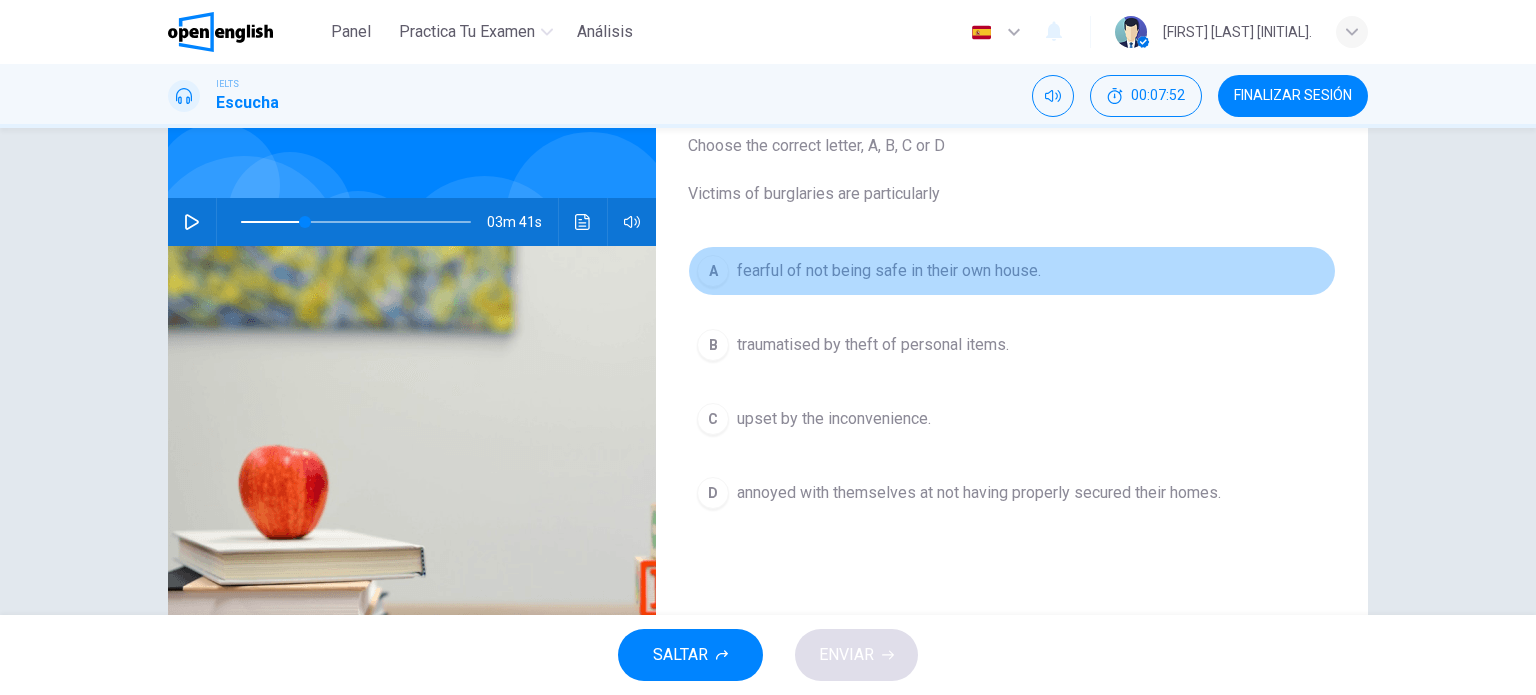 click on "fearful of not being safe in their own house." at bounding box center [889, 271] 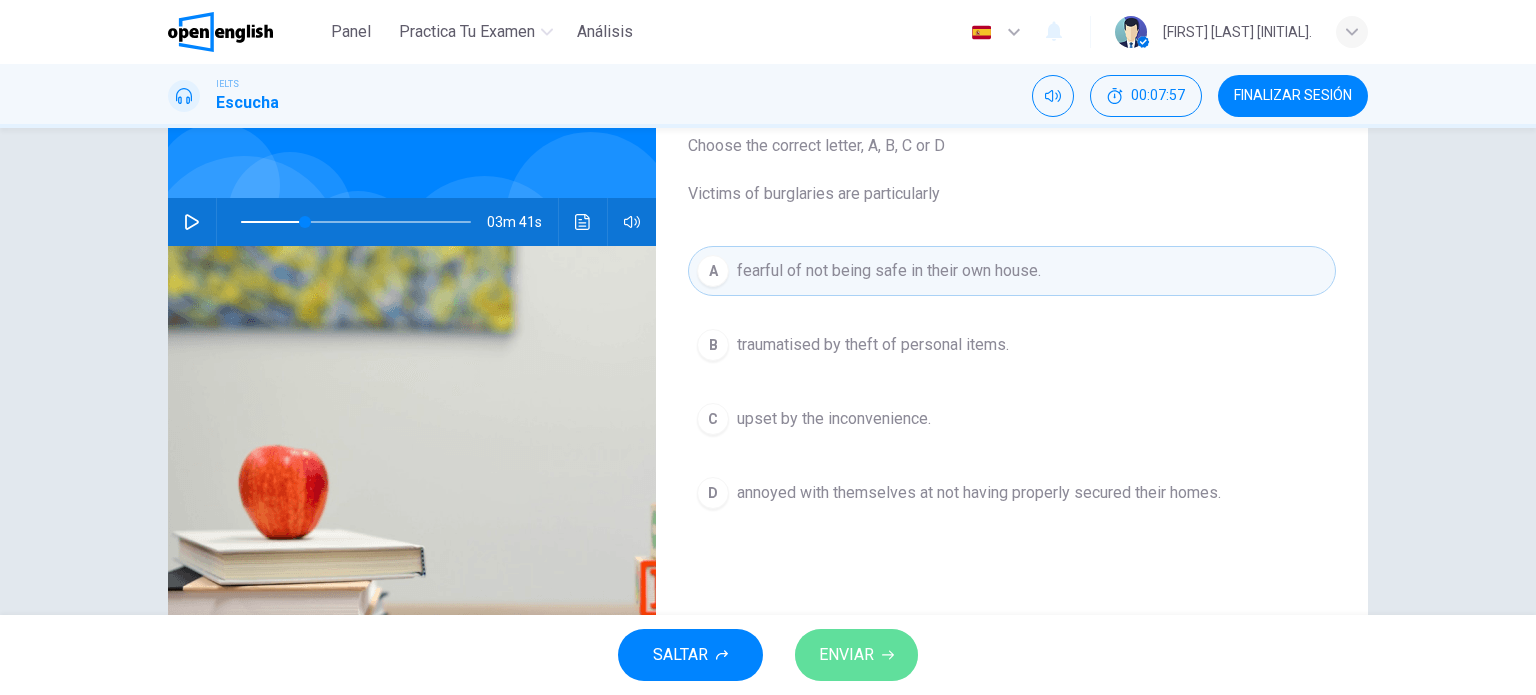 click on "ENVIAR" at bounding box center [846, 655] 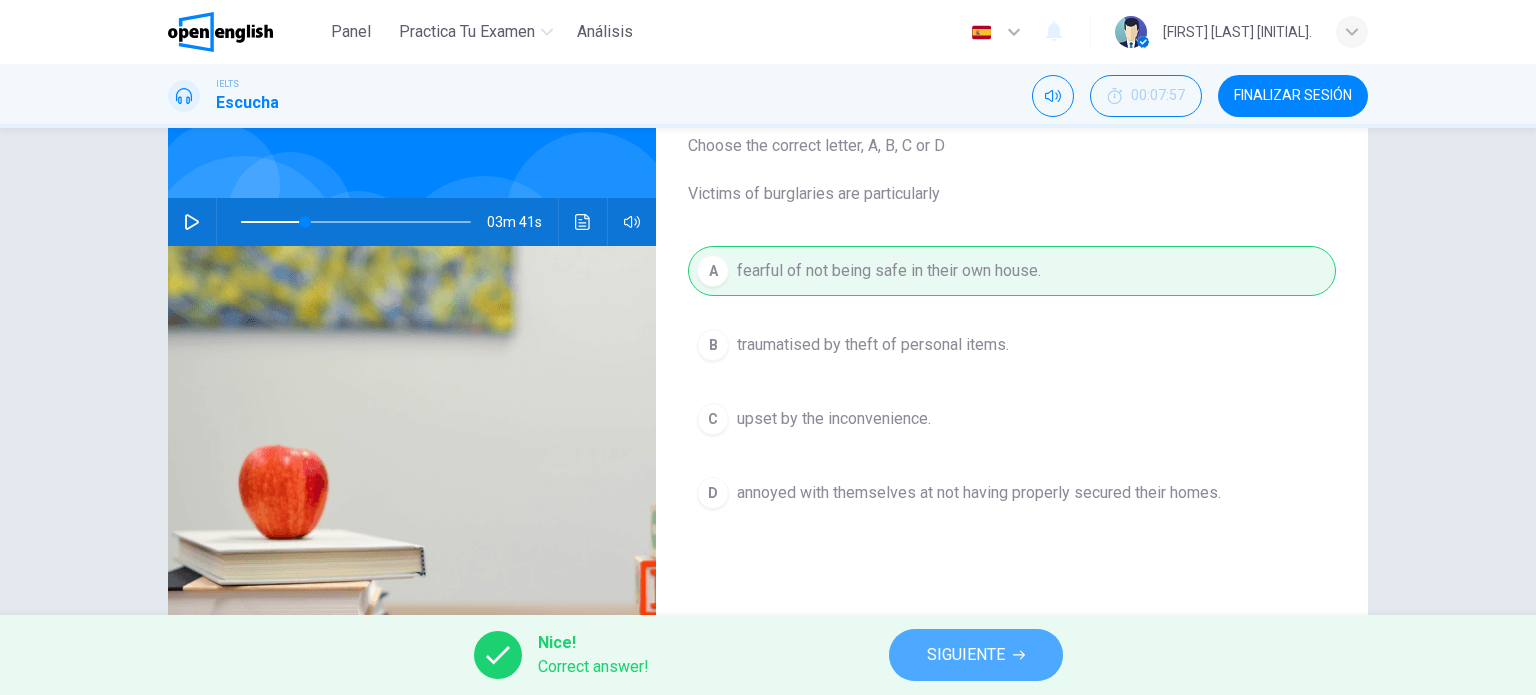 click on "SIGUIENTE" at bounding box center (966, 655) 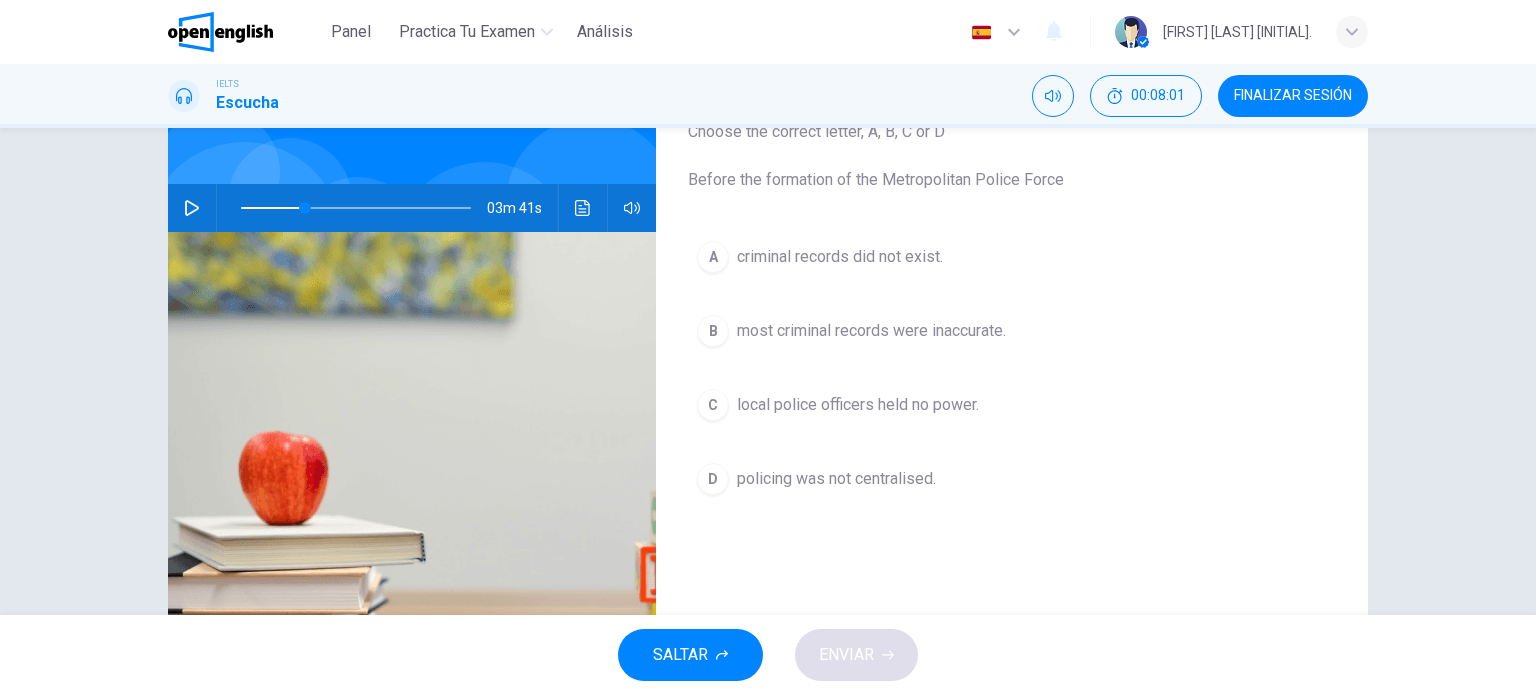 scroll, scrollTop: 140, scrollLeft: 0, axis: vertical 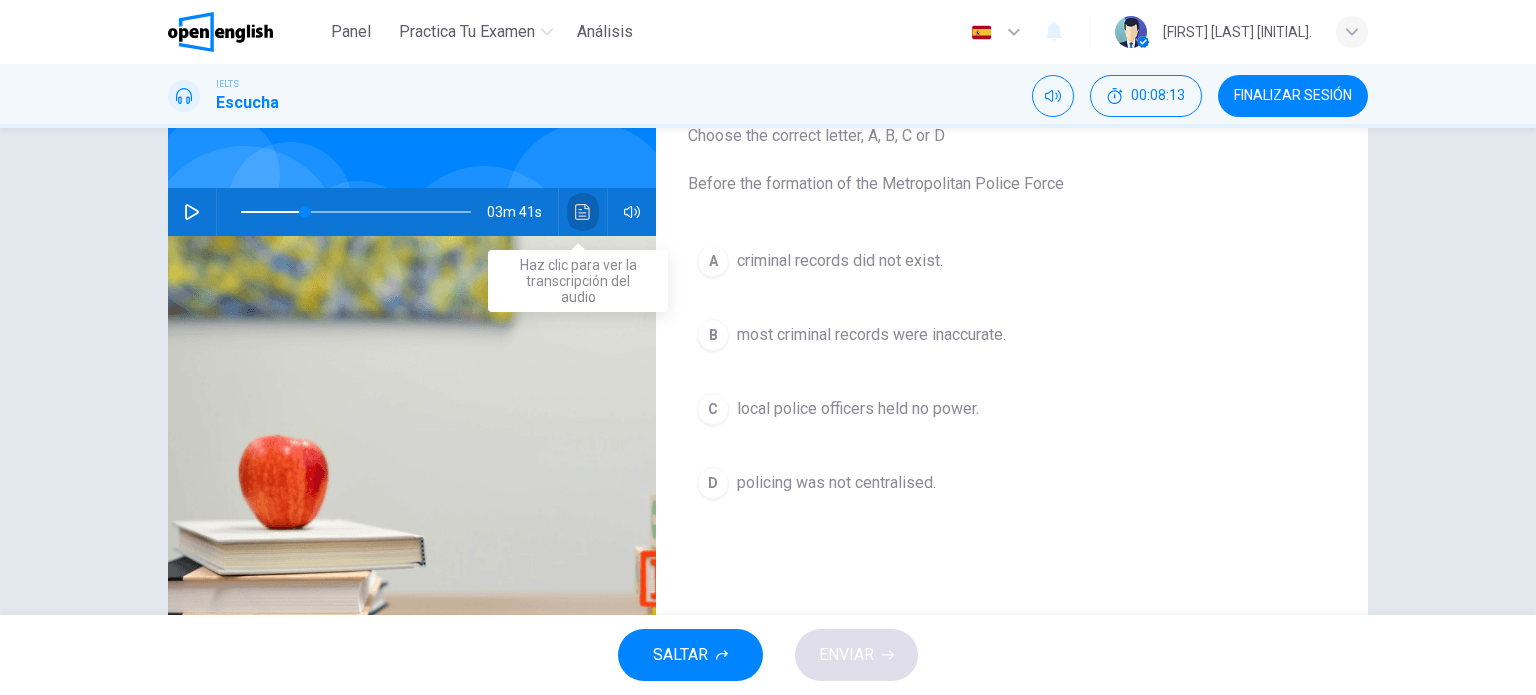 click at bounding box center (583, 212) 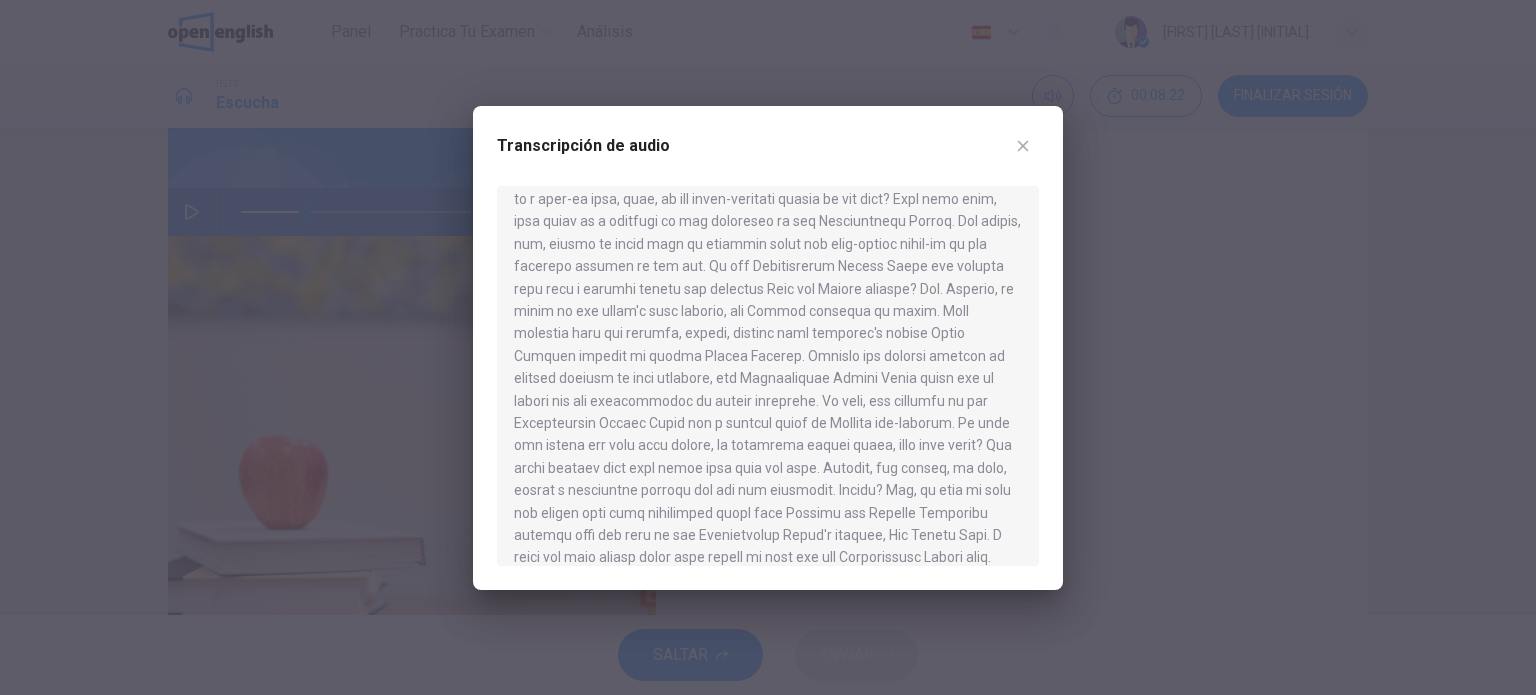 scroll, scrollTop: 622, scrollLeft: 0, axis: vertical 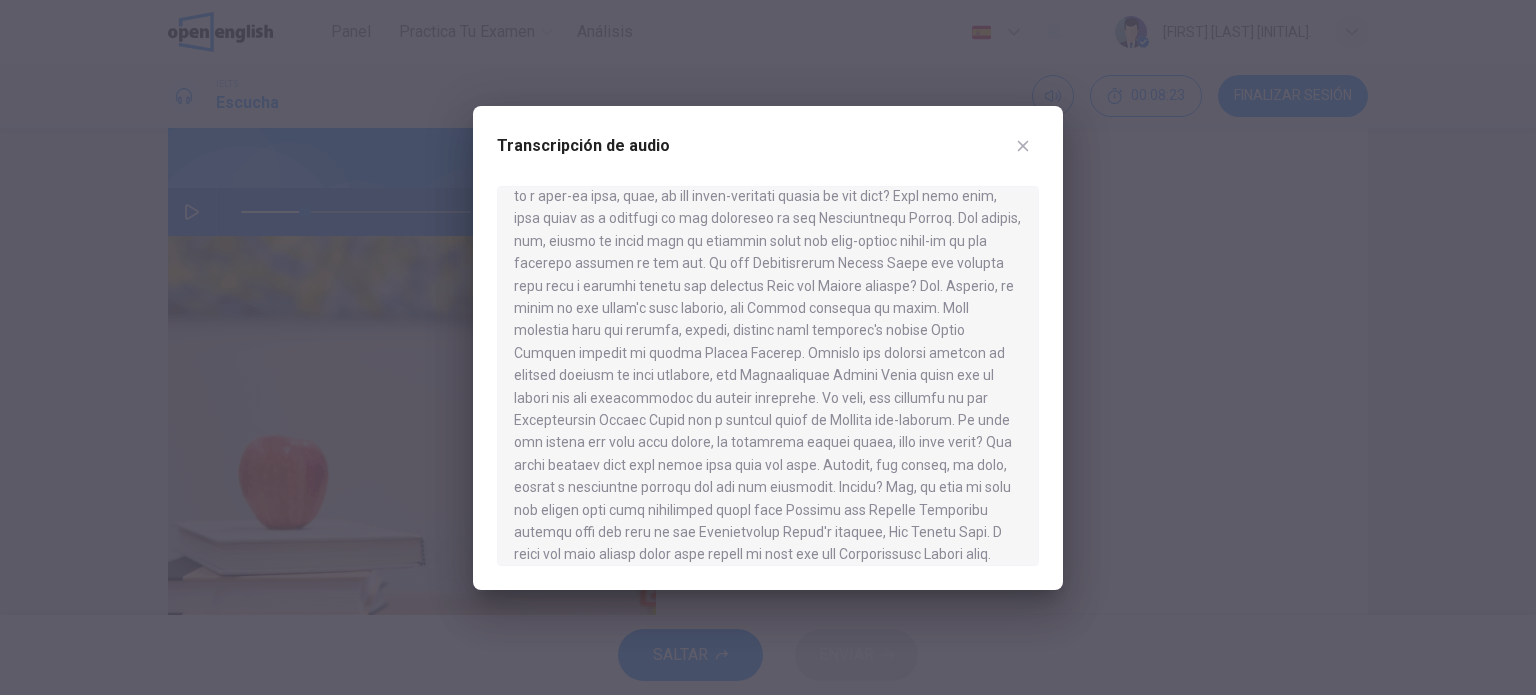 type 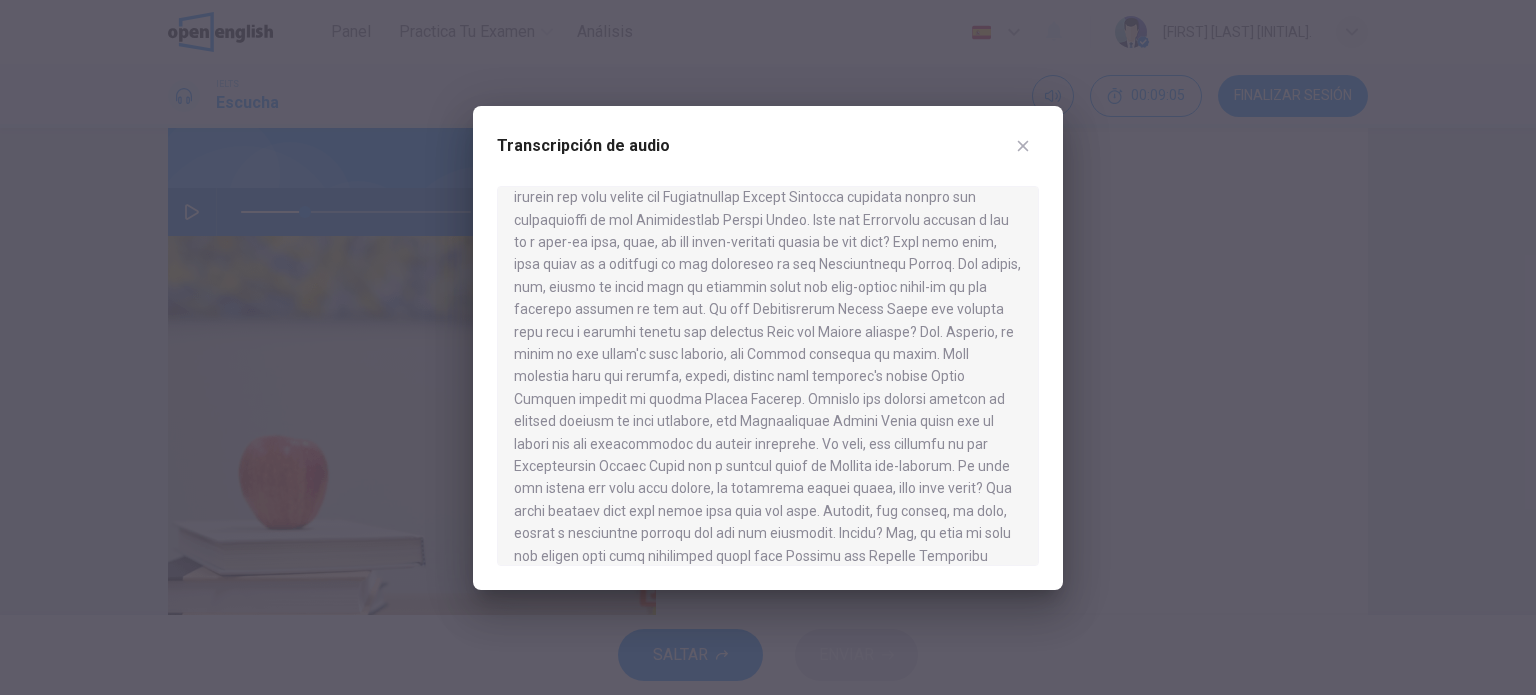 scroll, scrollTop: 580, scrollLeft: 0, axis: vertical 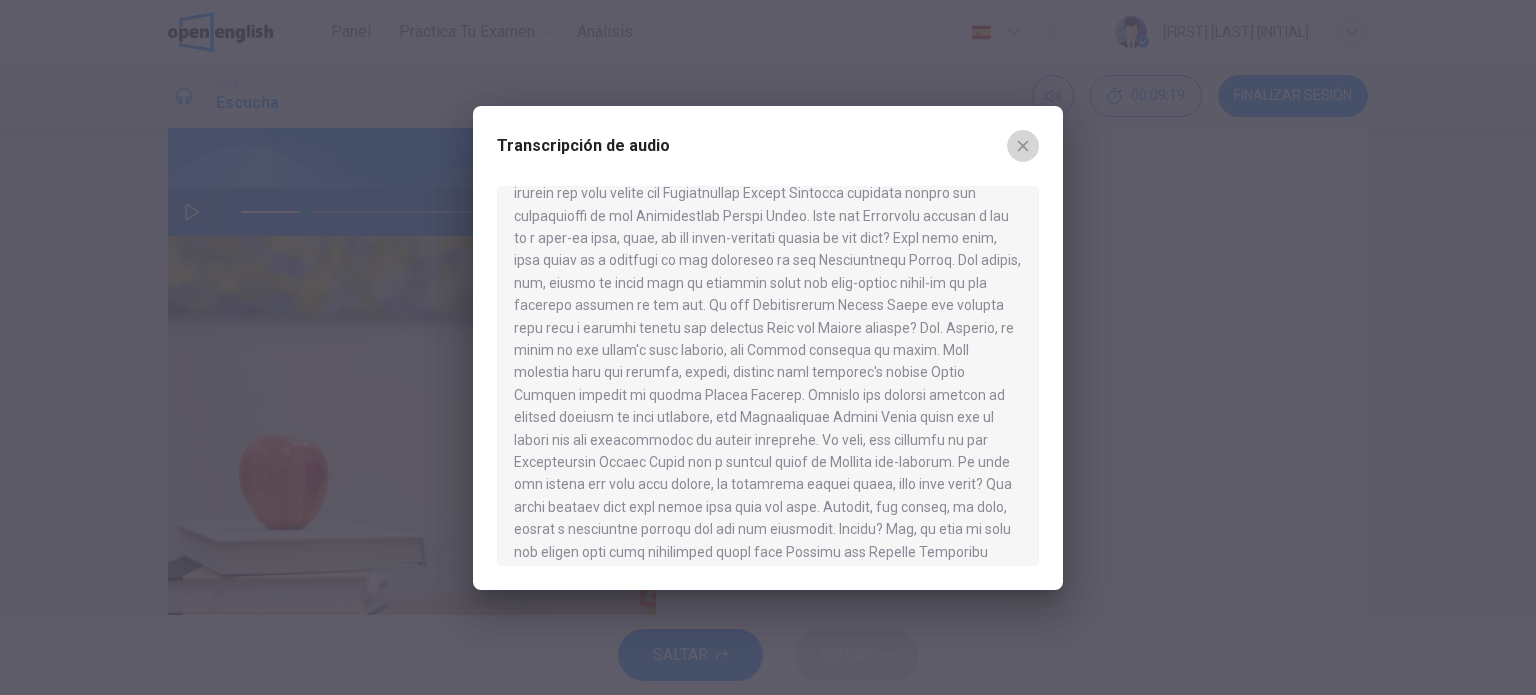 click at bounding box center (1023, 146) 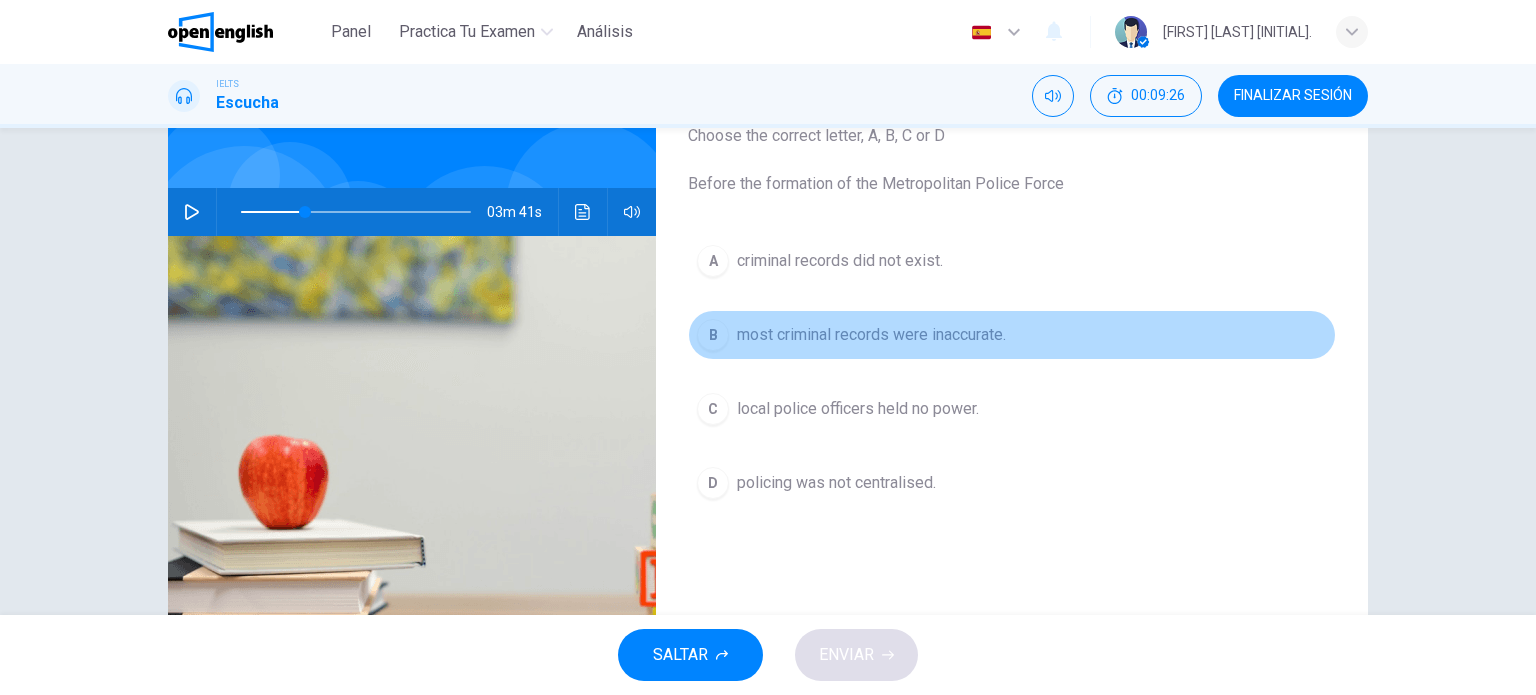 click on "most criminal records were inaccurate." at bounding box center (840, 261) 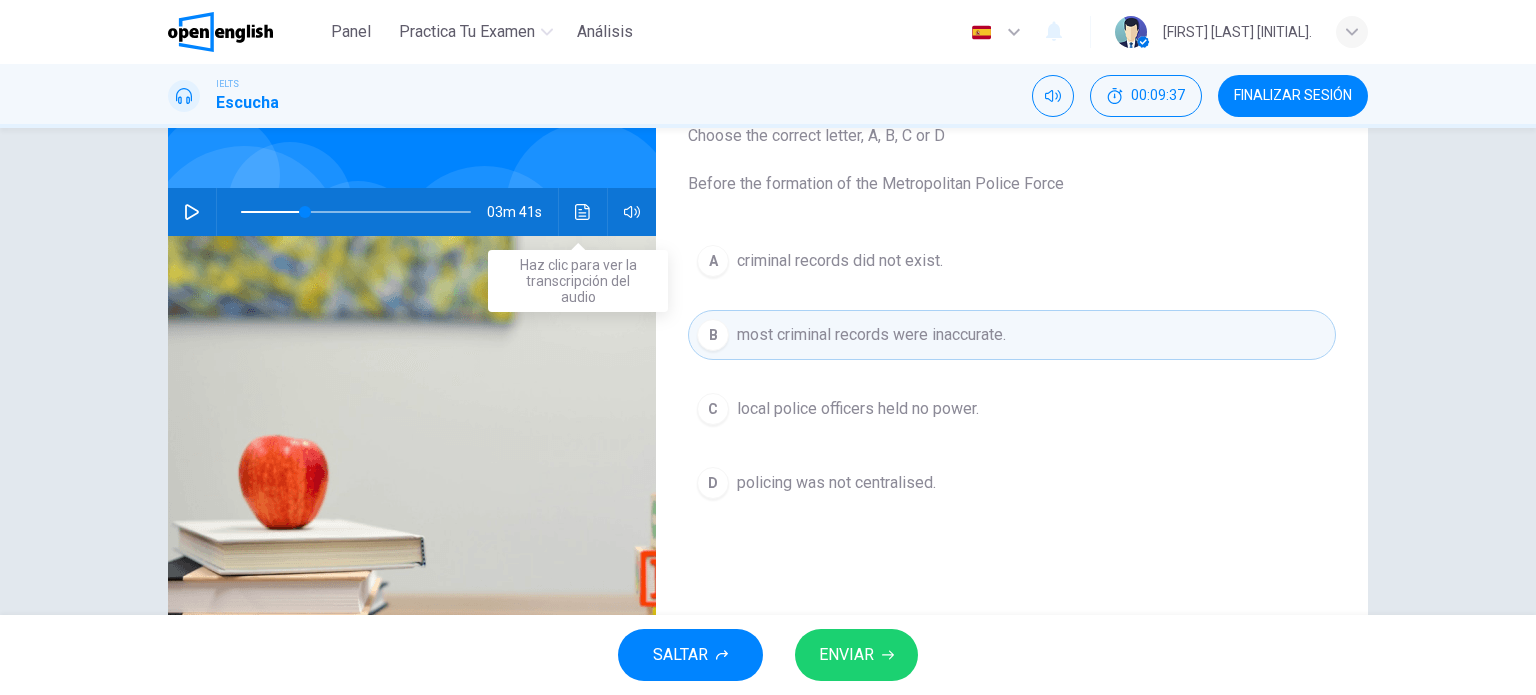 click at bounding box center [583, 212] 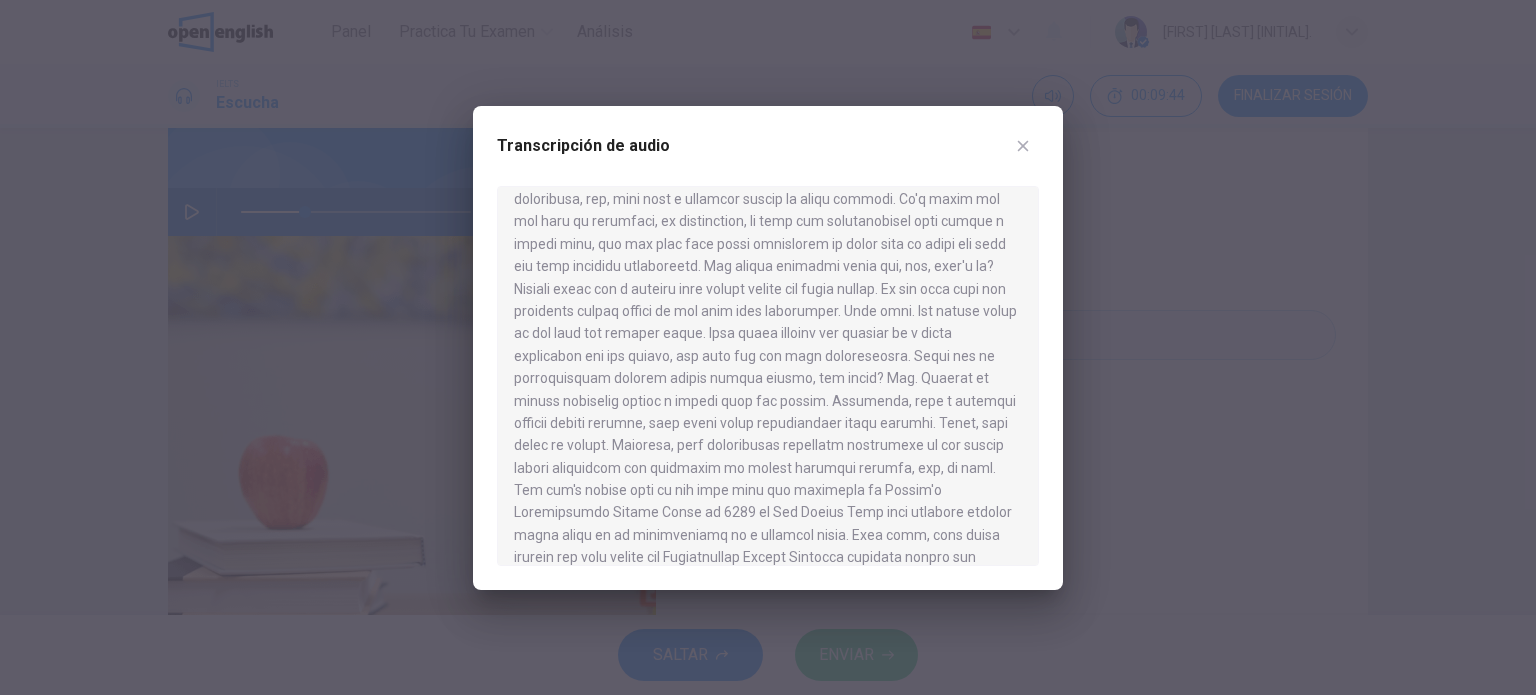 scroll, scrollTop: 220, scrollLeft: 0, axis: vertical 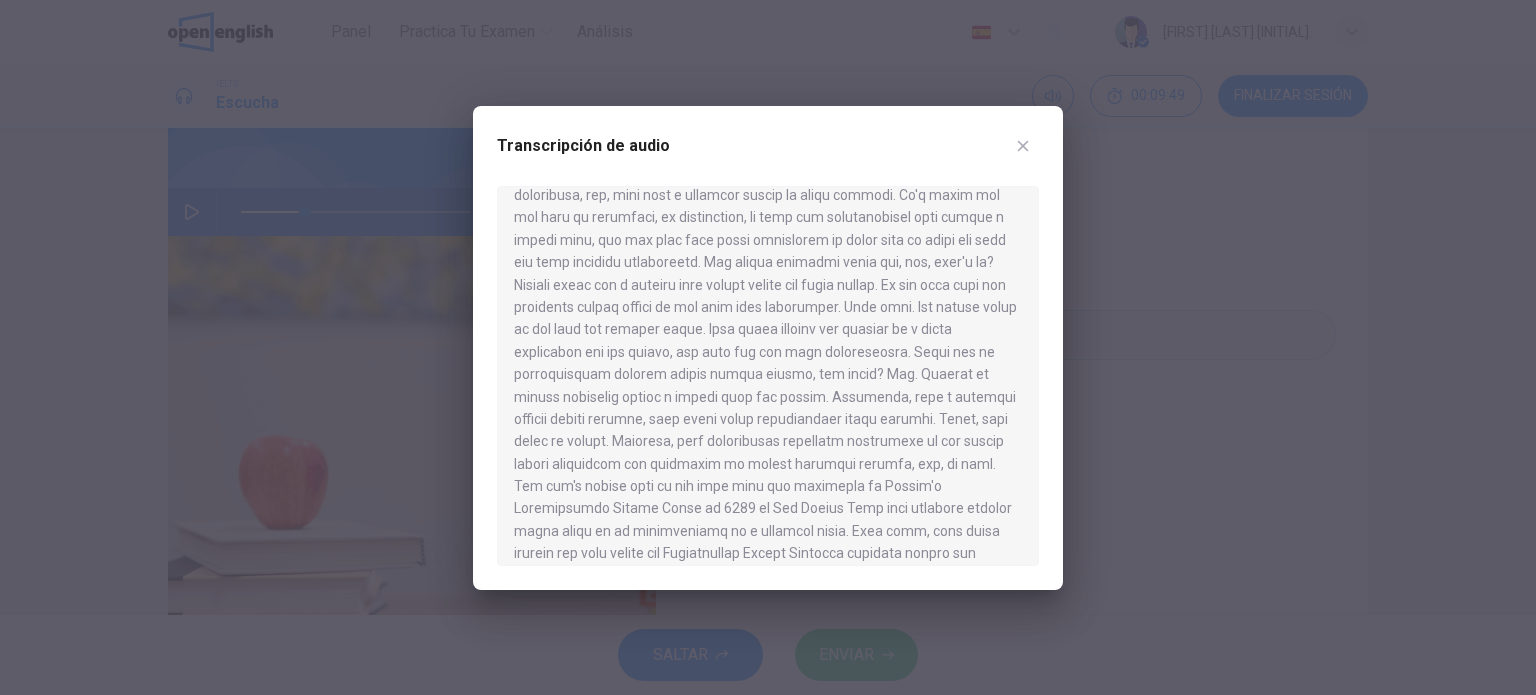 drag, startPoint x: 740, startPoint y: 324, endPoint x: 922, endPoint y: 347, distance: 183.44754 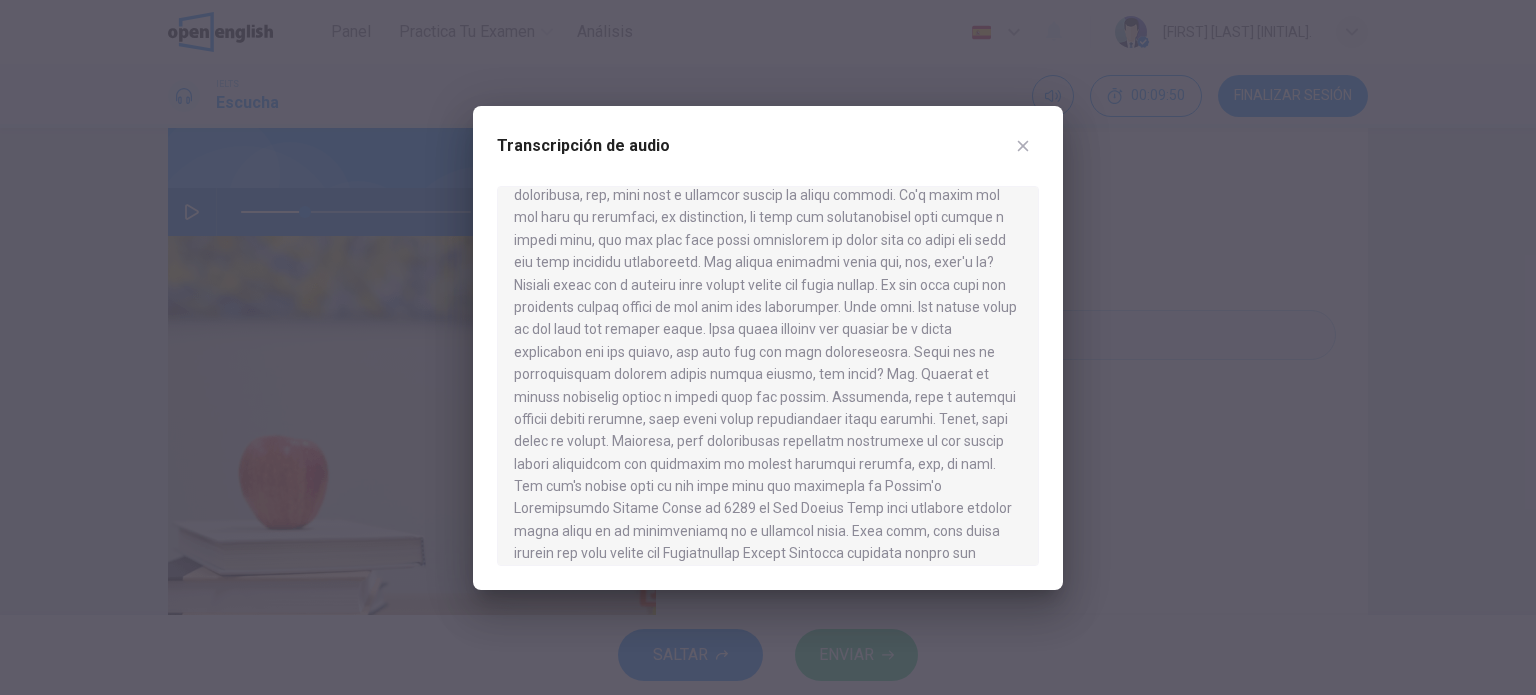 drag, startPoint x: 922, startPoint y: 347, endPoint x: 738, endPoint y: 323, distance: 185.55861 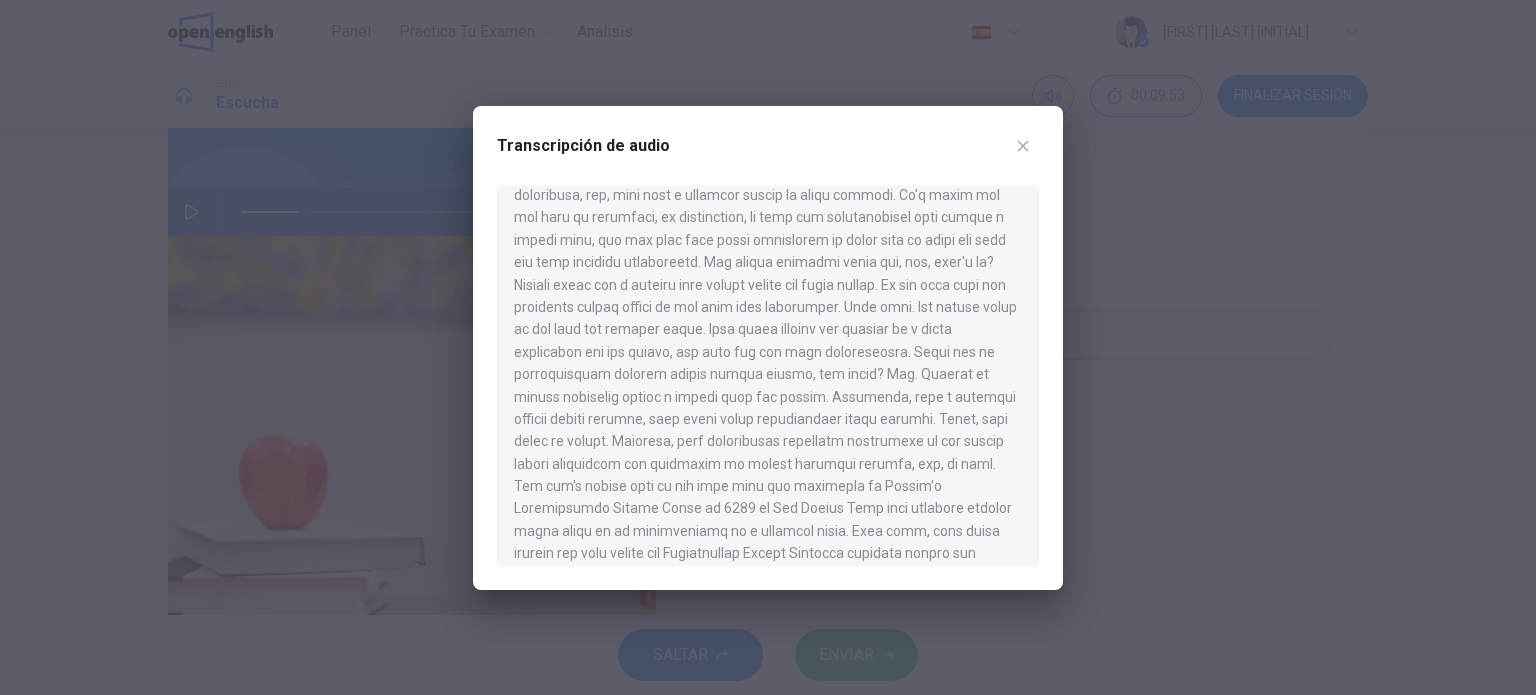 drag, startPoint x: 738, startPoint y: 323, endPoint x: 709, endPoint y: 390, distance: 73.00685 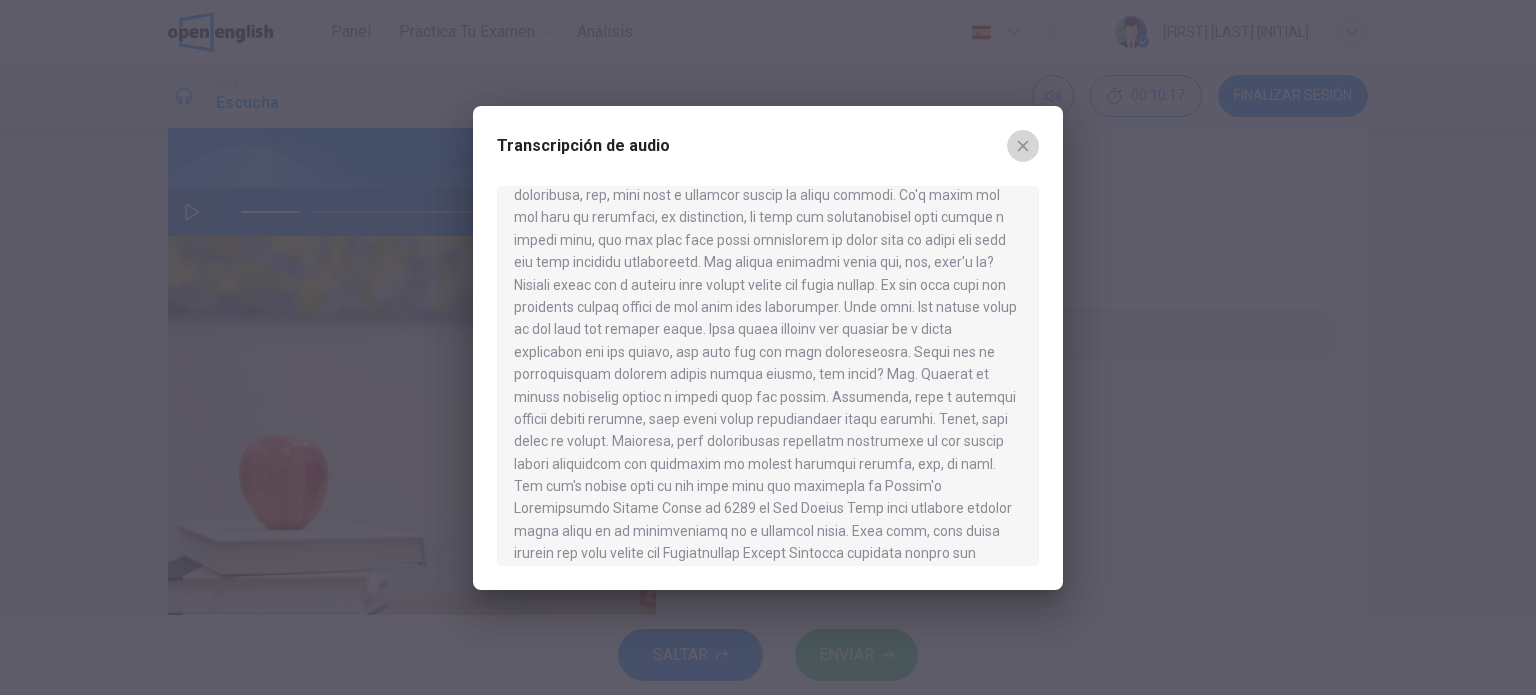 click at bounding box center [1023, 146] 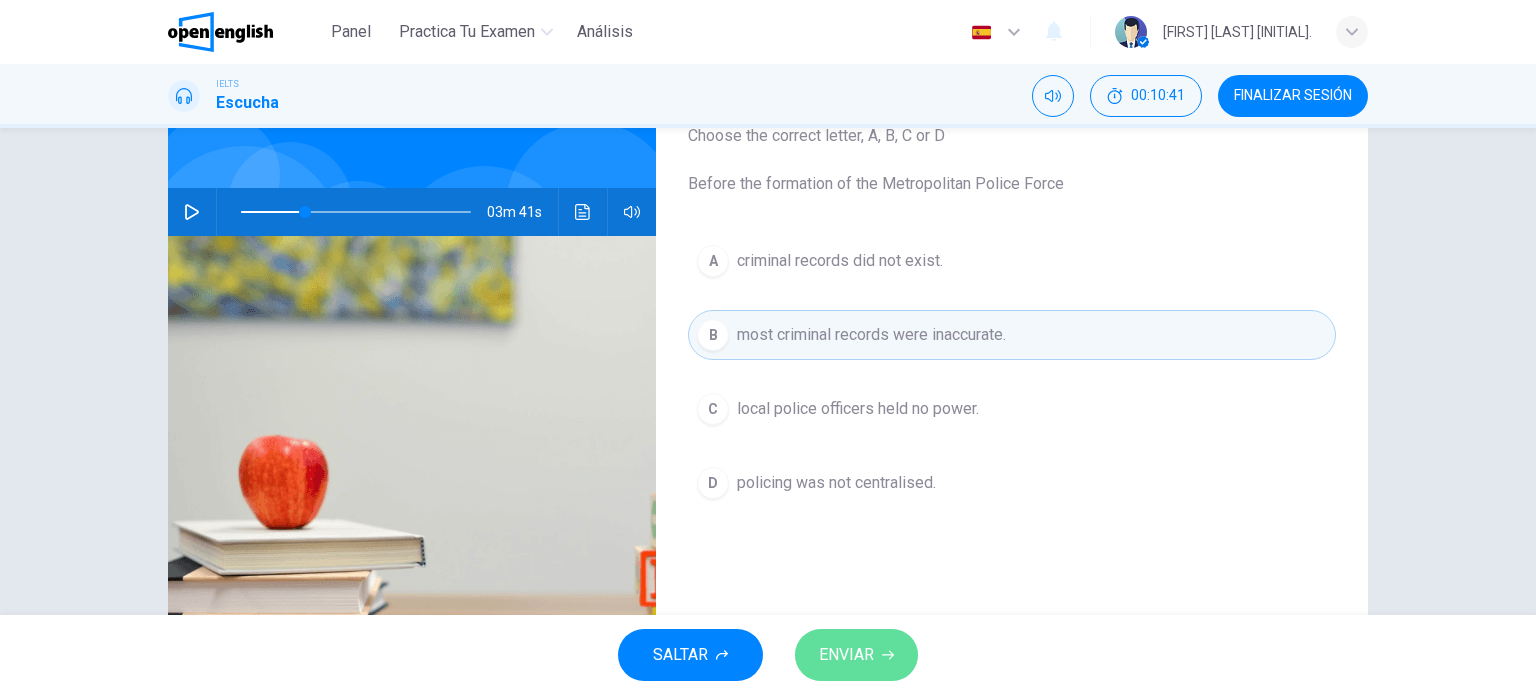 click on "ENVIAR" at bounding box center (856, 655) 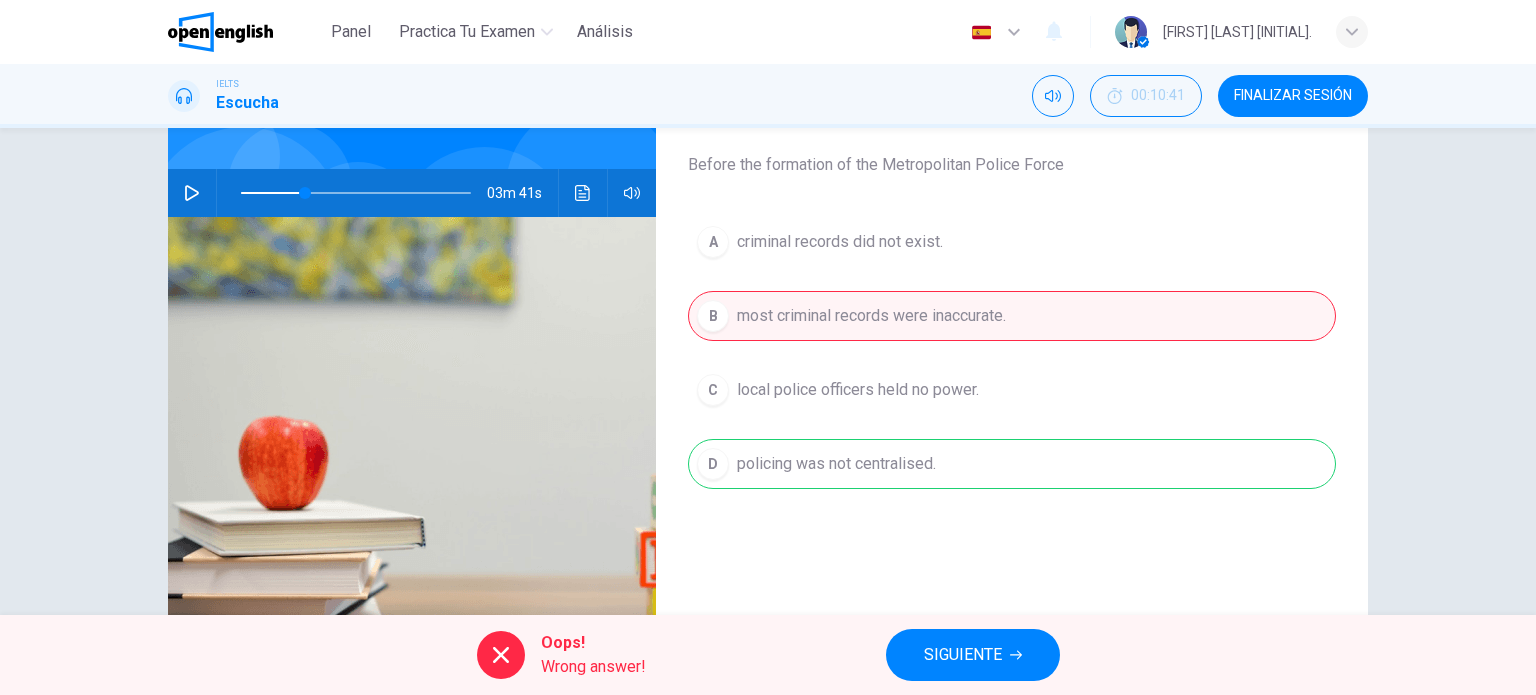 scroll, scrollTop: 158, scrollLeft: 0, axis: vertical 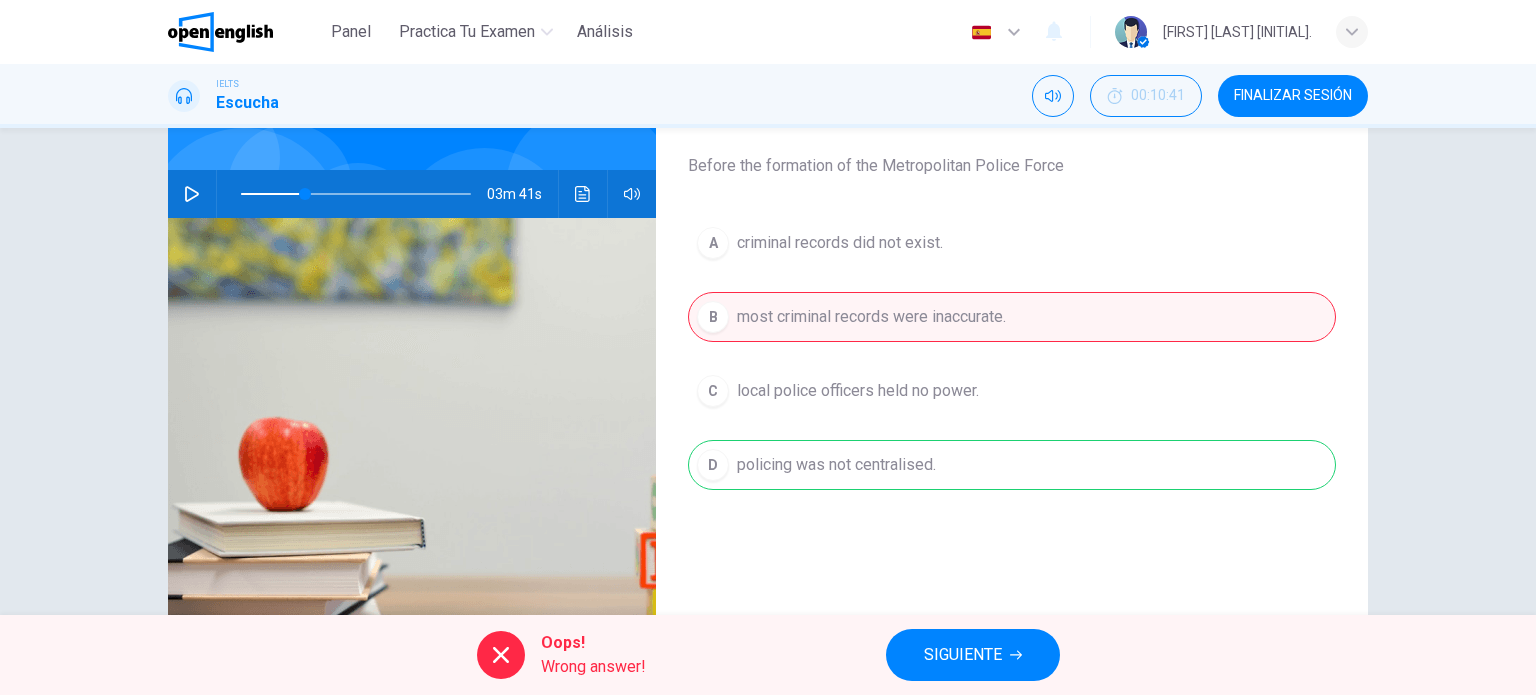 click on "A criminal records did not exist. B most criminal records were inaccurate. C local police officers held no power. D policing was not centralised." at bounding box center [1012, 374] 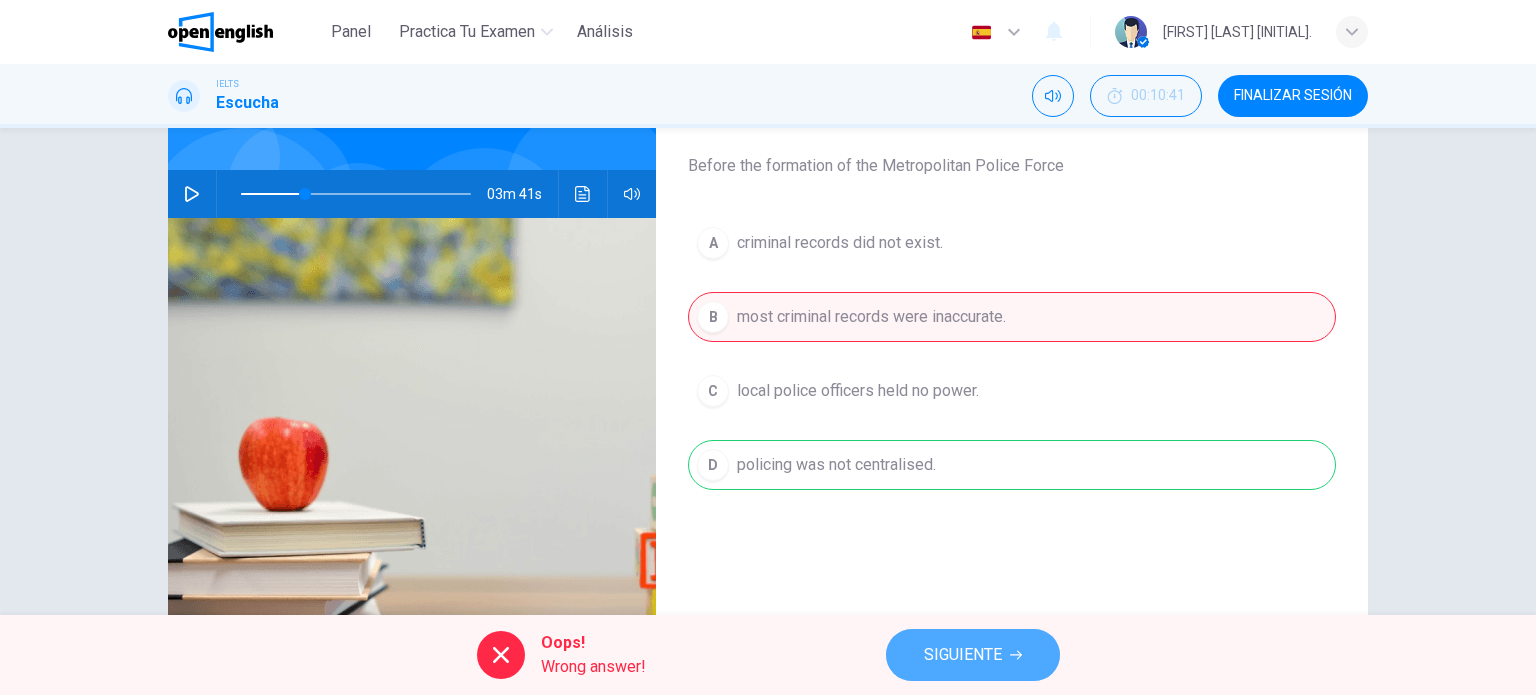 click on "SIGUIENTE" at bounding box center [973, 655] 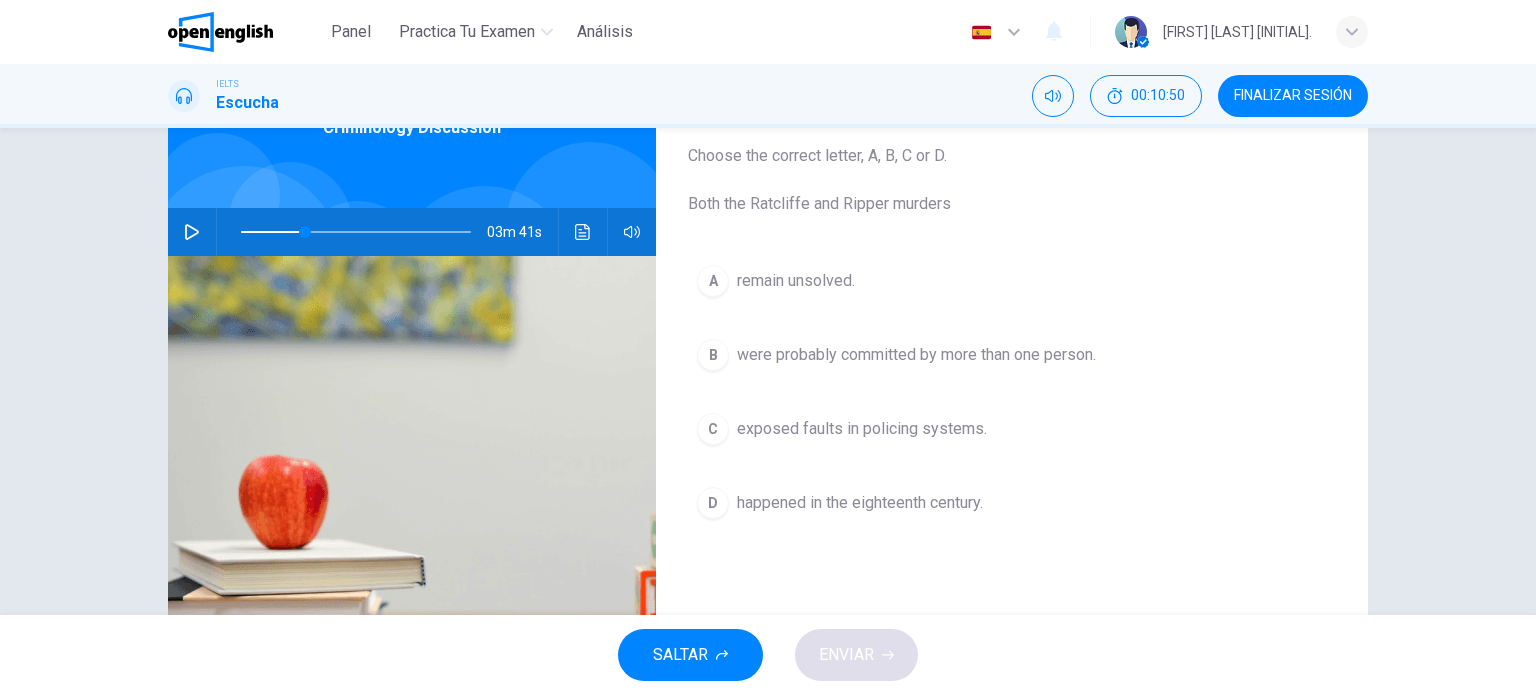 scroll, scrollTop: 124, scrollLeft: 0, axis: vertical 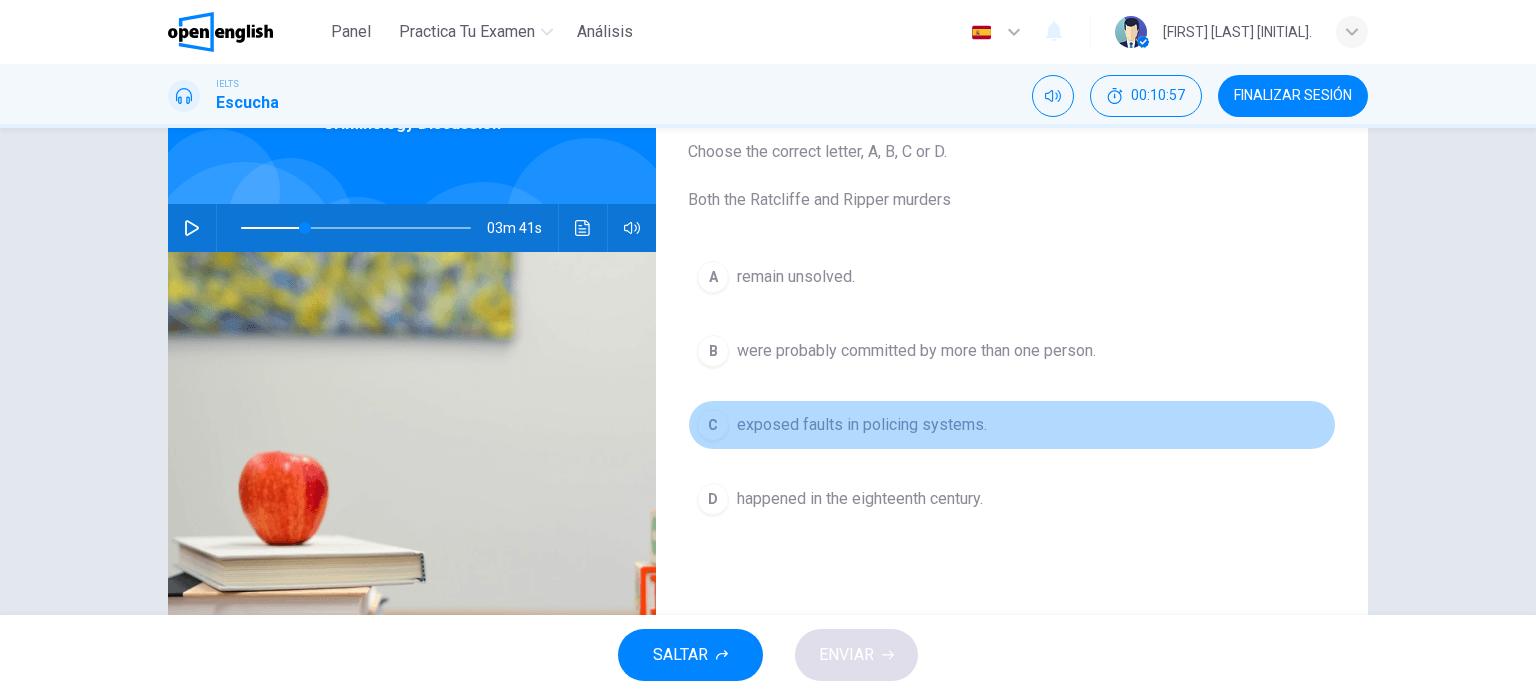 click on "exposed faults in policing systems." at bounding box center [796, 277] 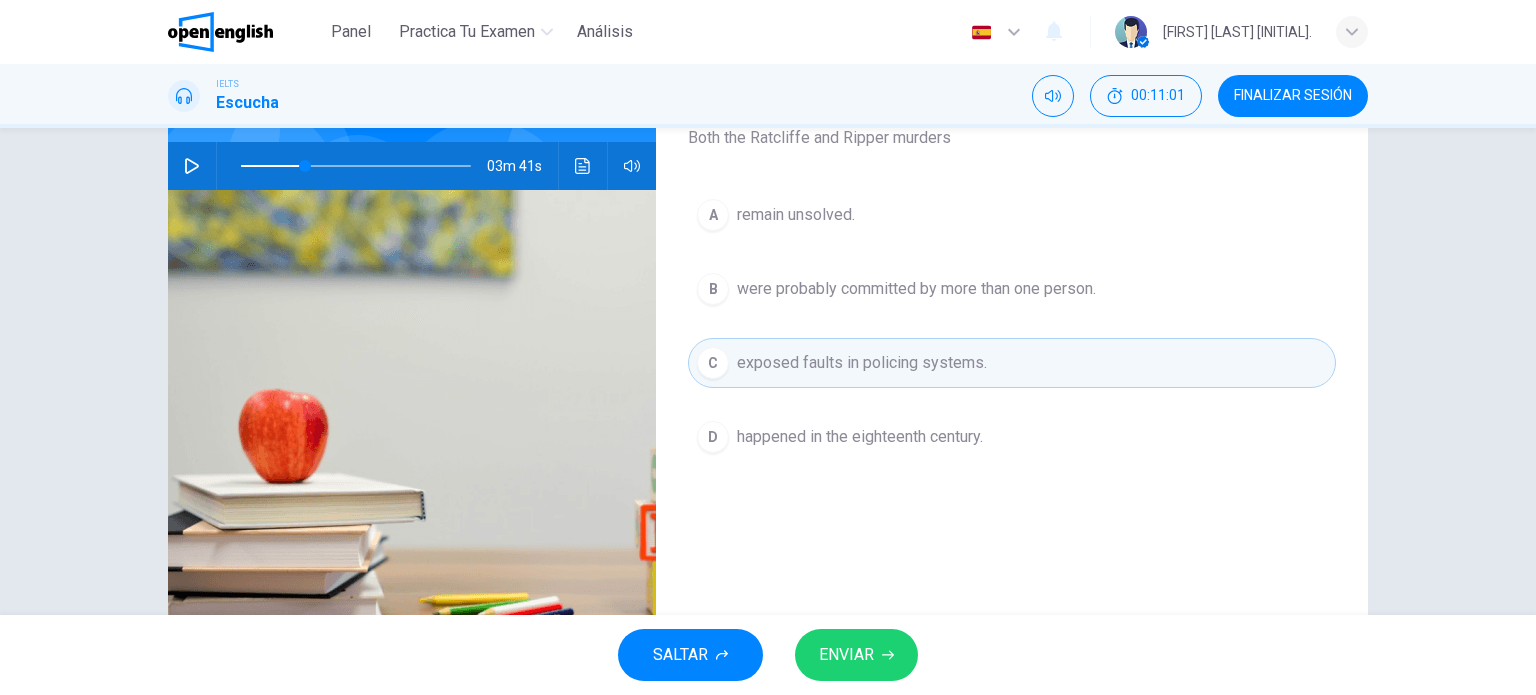 scroll, scrollTop: 164, scrollLeft: 0, axis: vertical 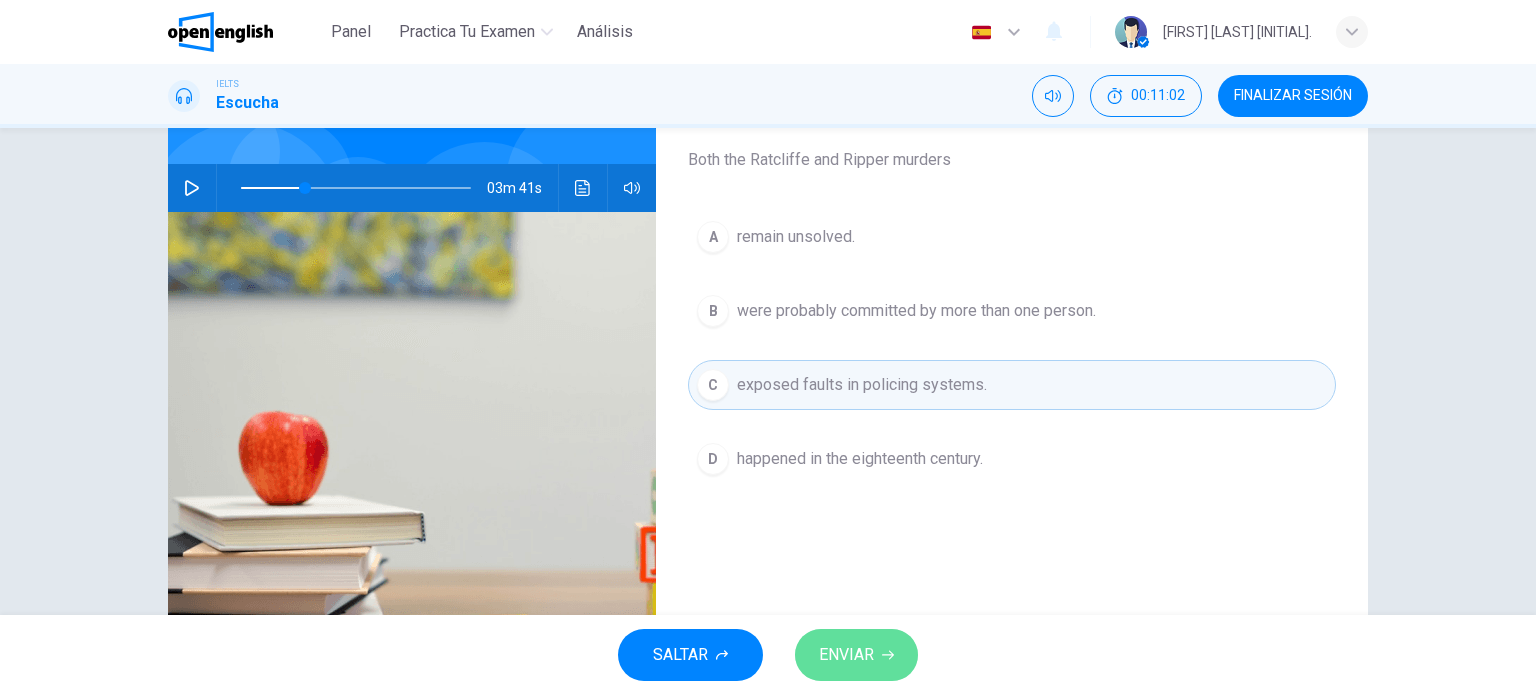click on "ENVIAR" at bounding box center (846, 655) 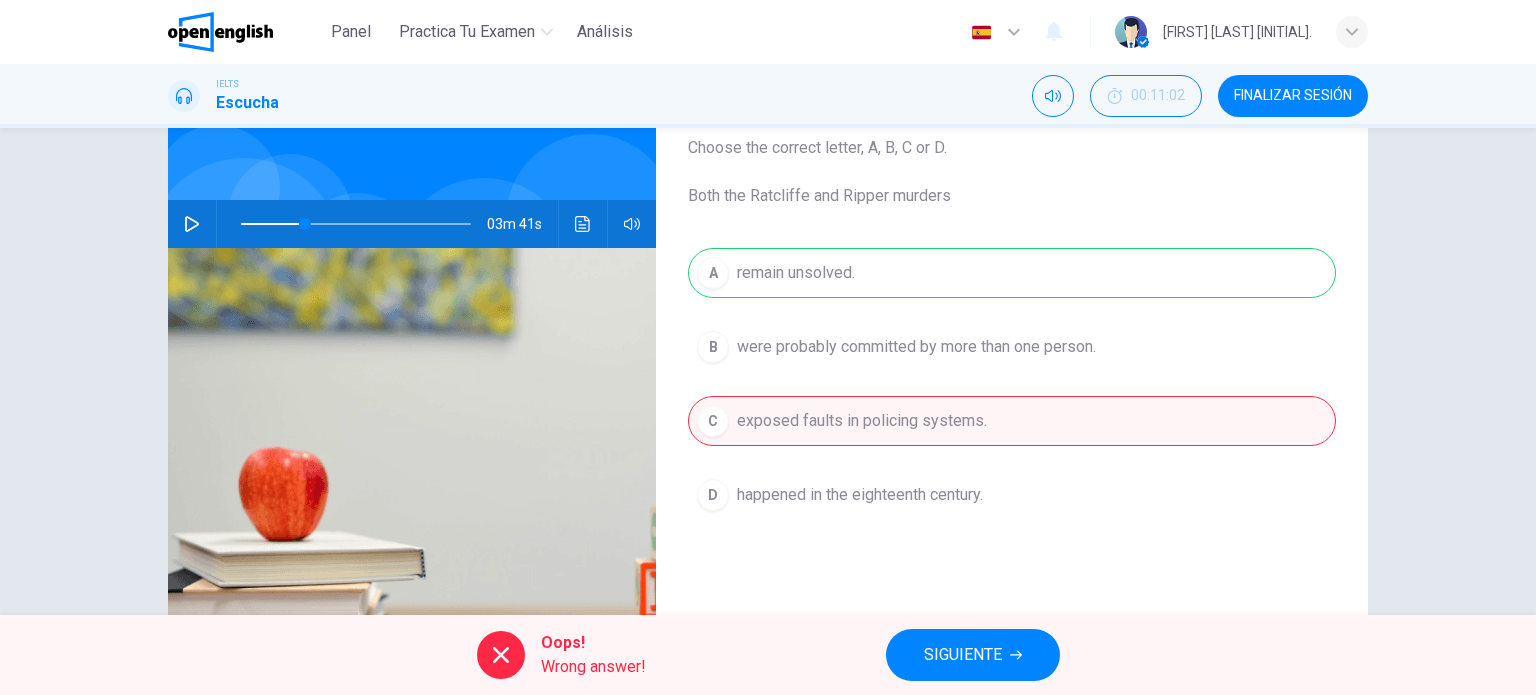 scroll, scrollTop: 116, scrollLeft: 0, axis: vertical 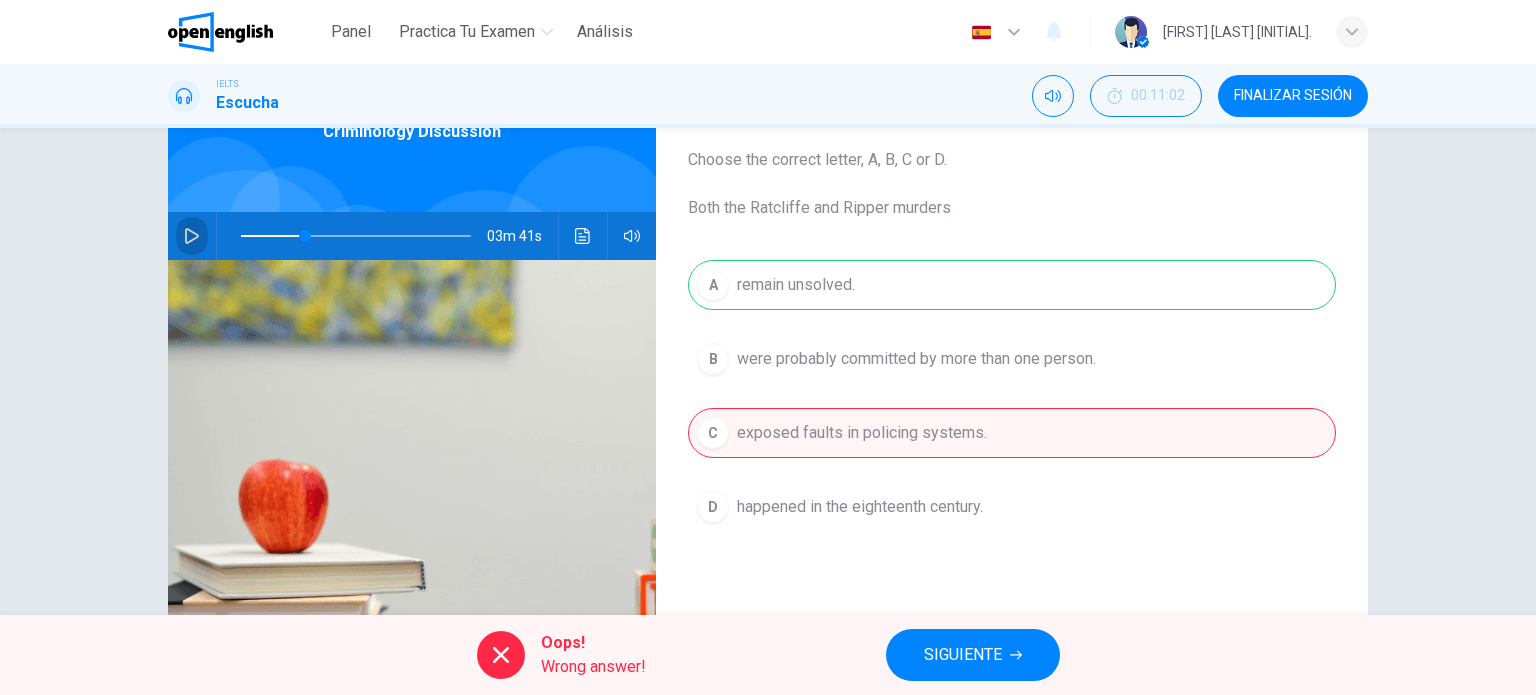 click at bounding box center [192, 236] 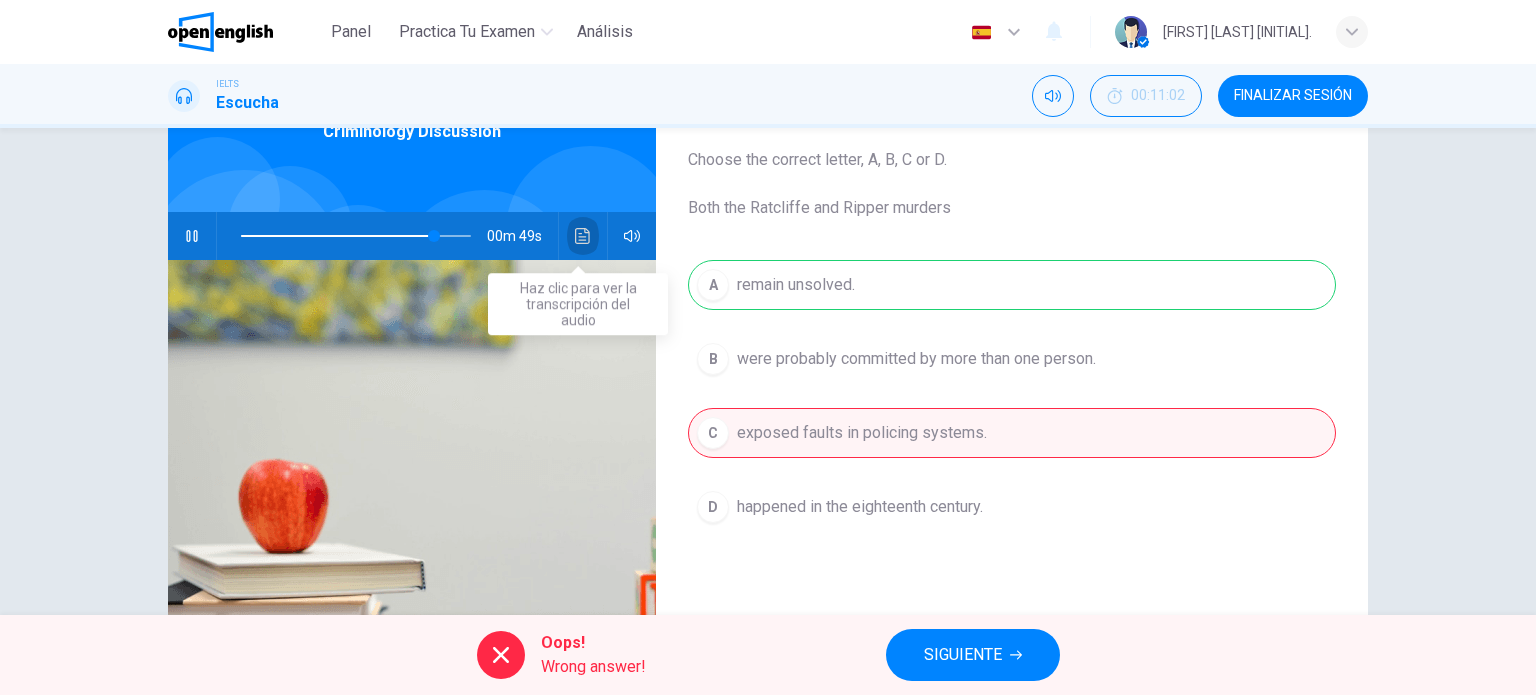 click at bounding box center [583, 236] 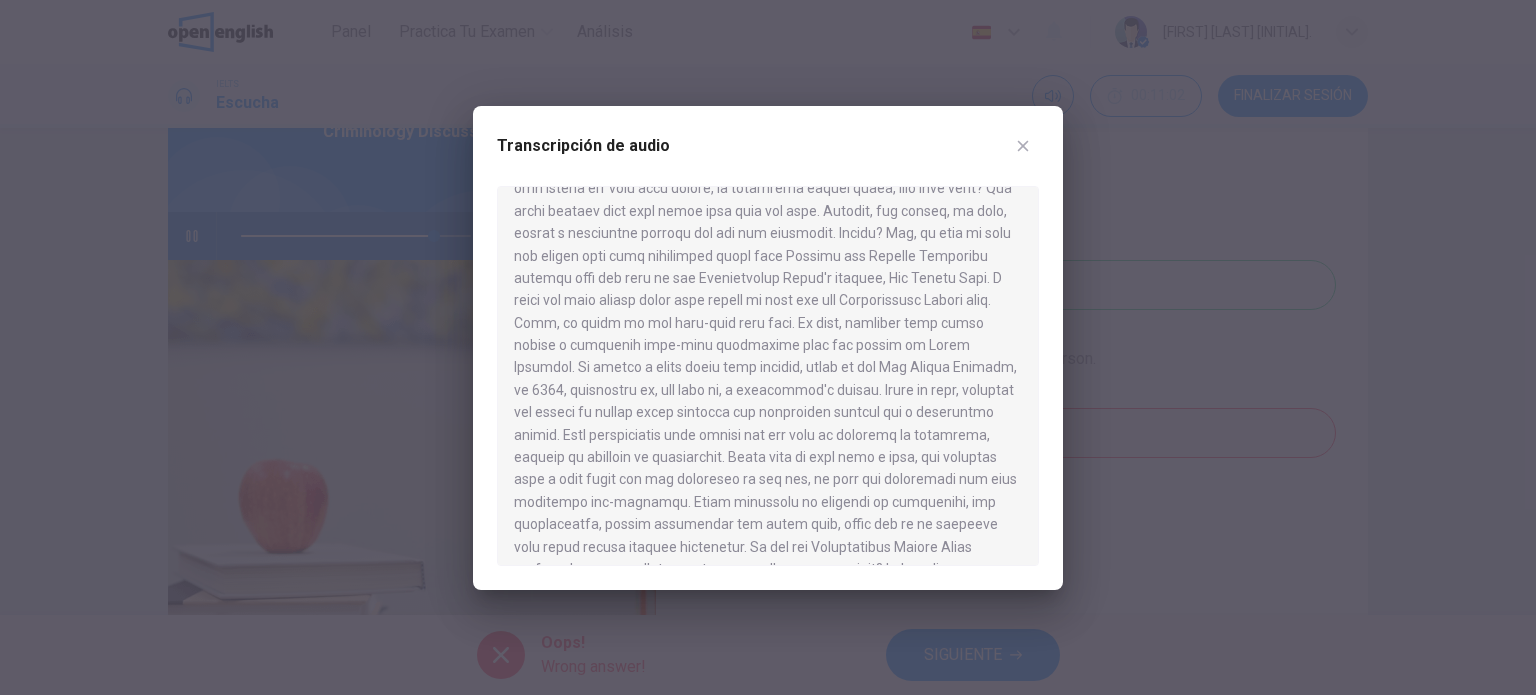 scroll, scrollTop: 975, scrollLeft: 0, axis: vertical 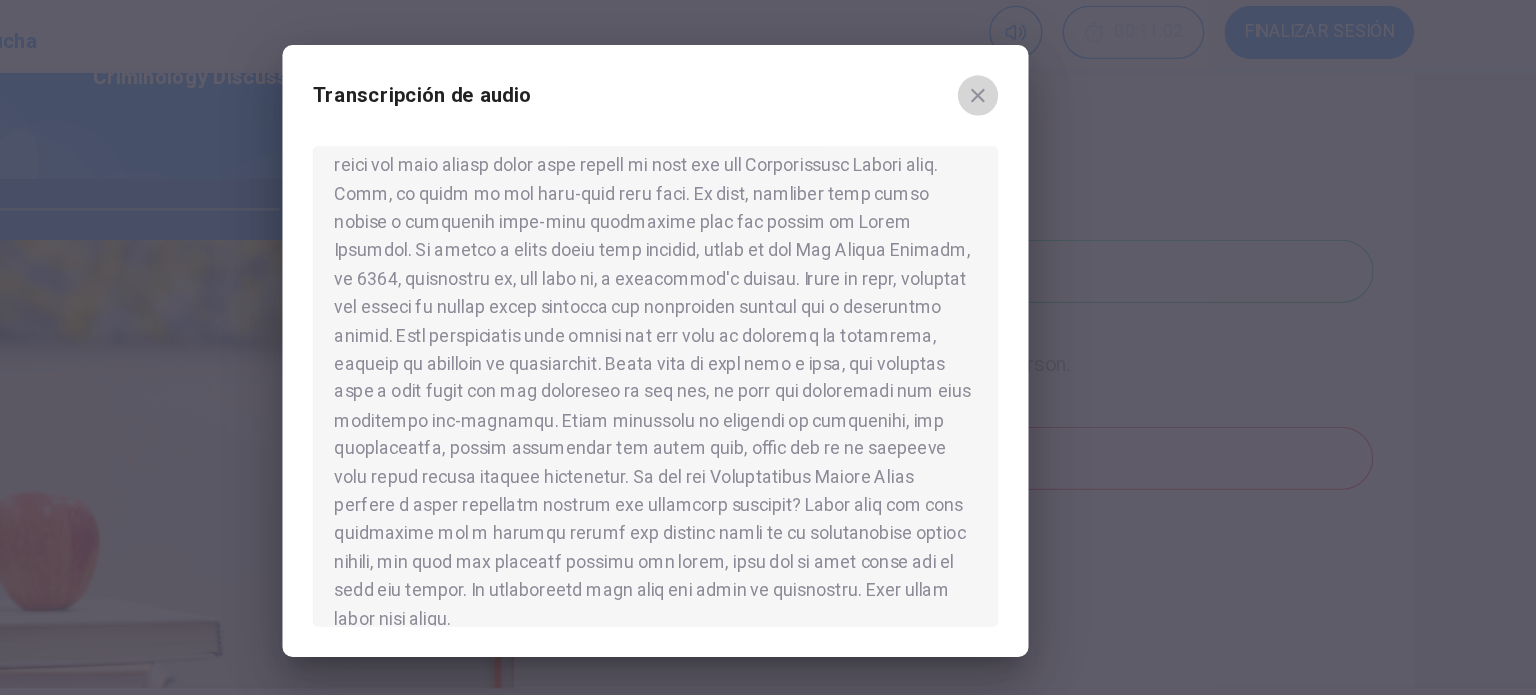 click at bounding box center (1023, 146) 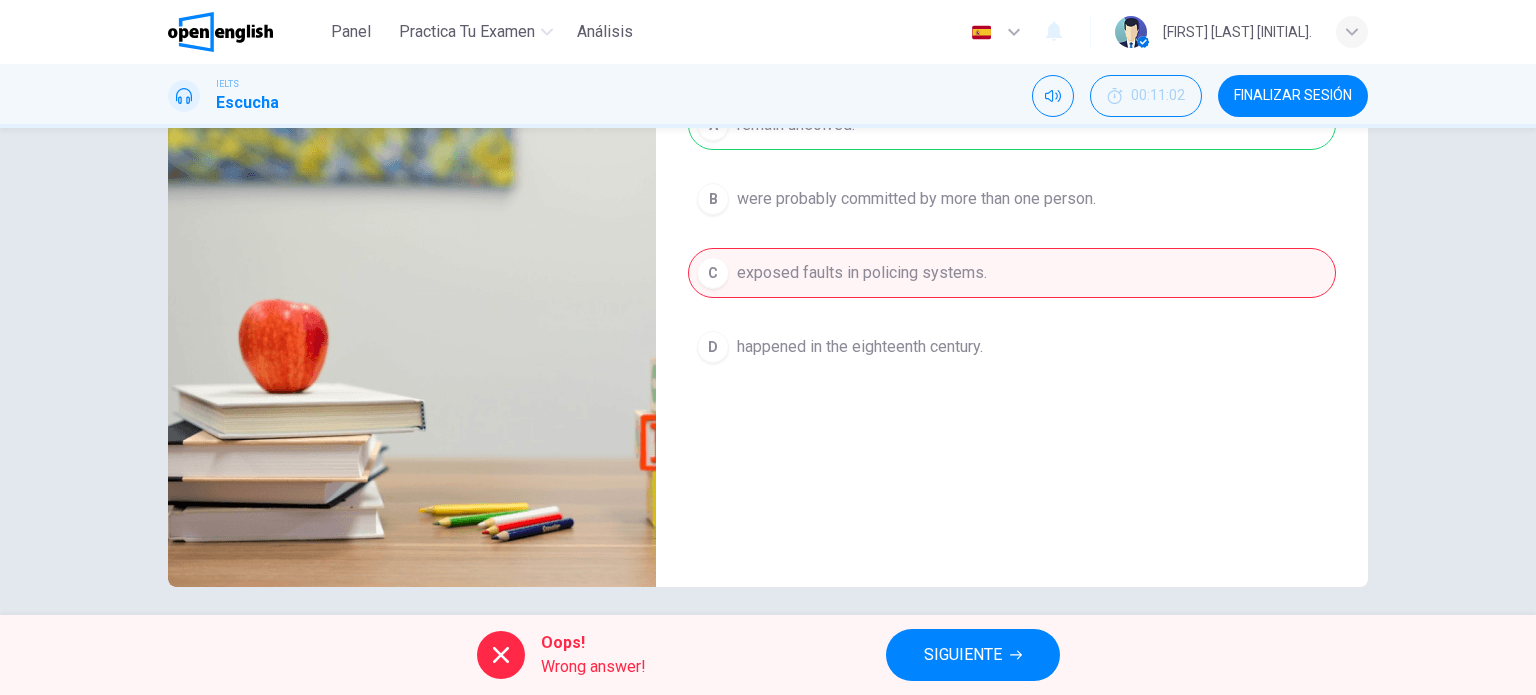 scroll, scrollTop: 278, scrollLeft: 0, axis: vertical 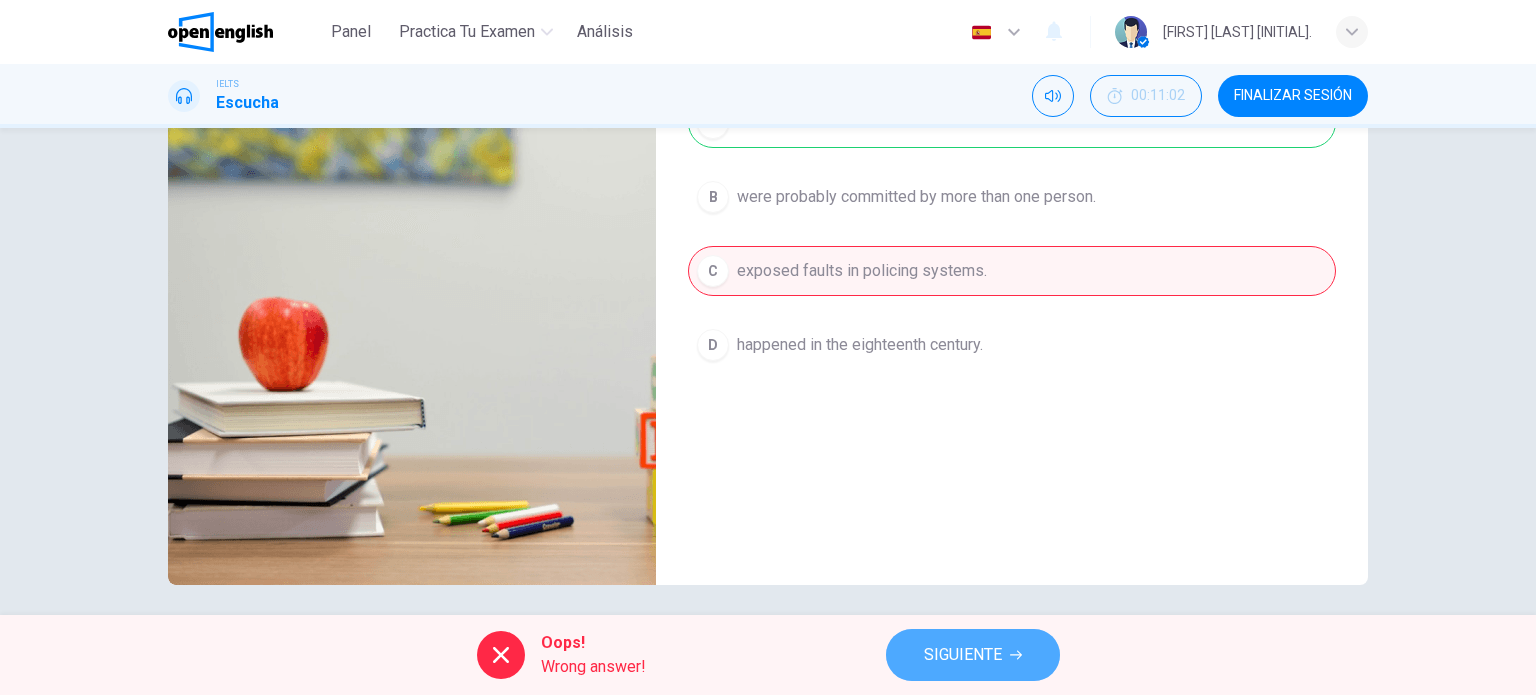 click on "SIGUIENTE" at bounding box center [963, 655] 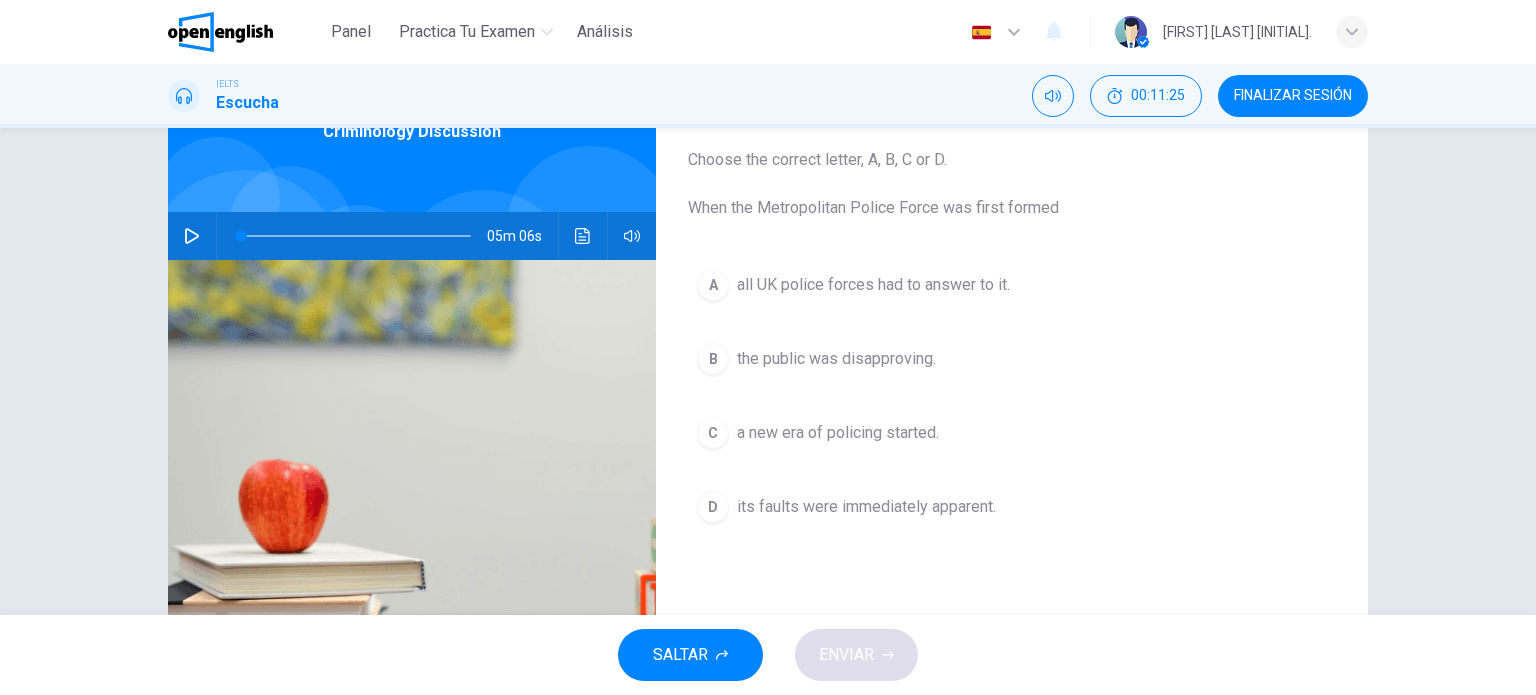 scroll, scrollTop: 112, scrollLeft: 0, axis: vertical 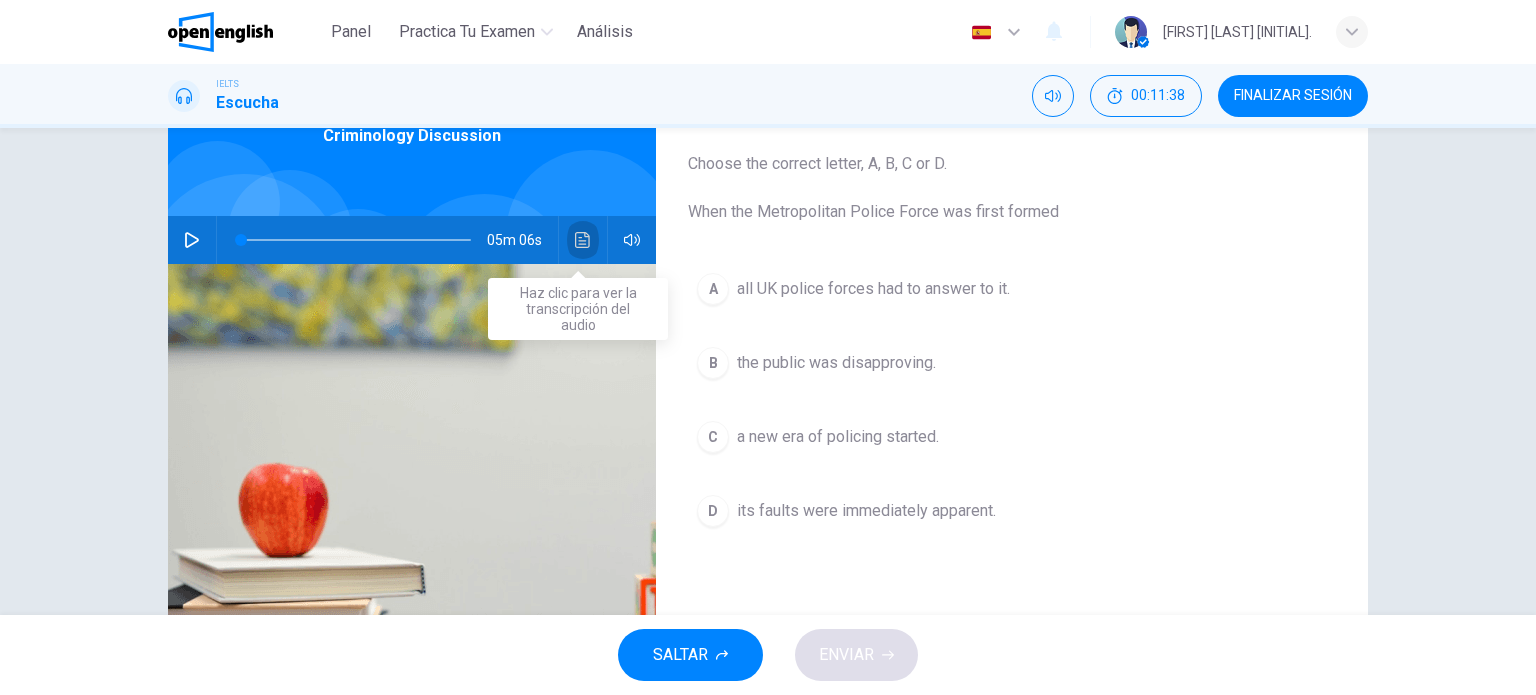 click at bounding box center [583, 240] 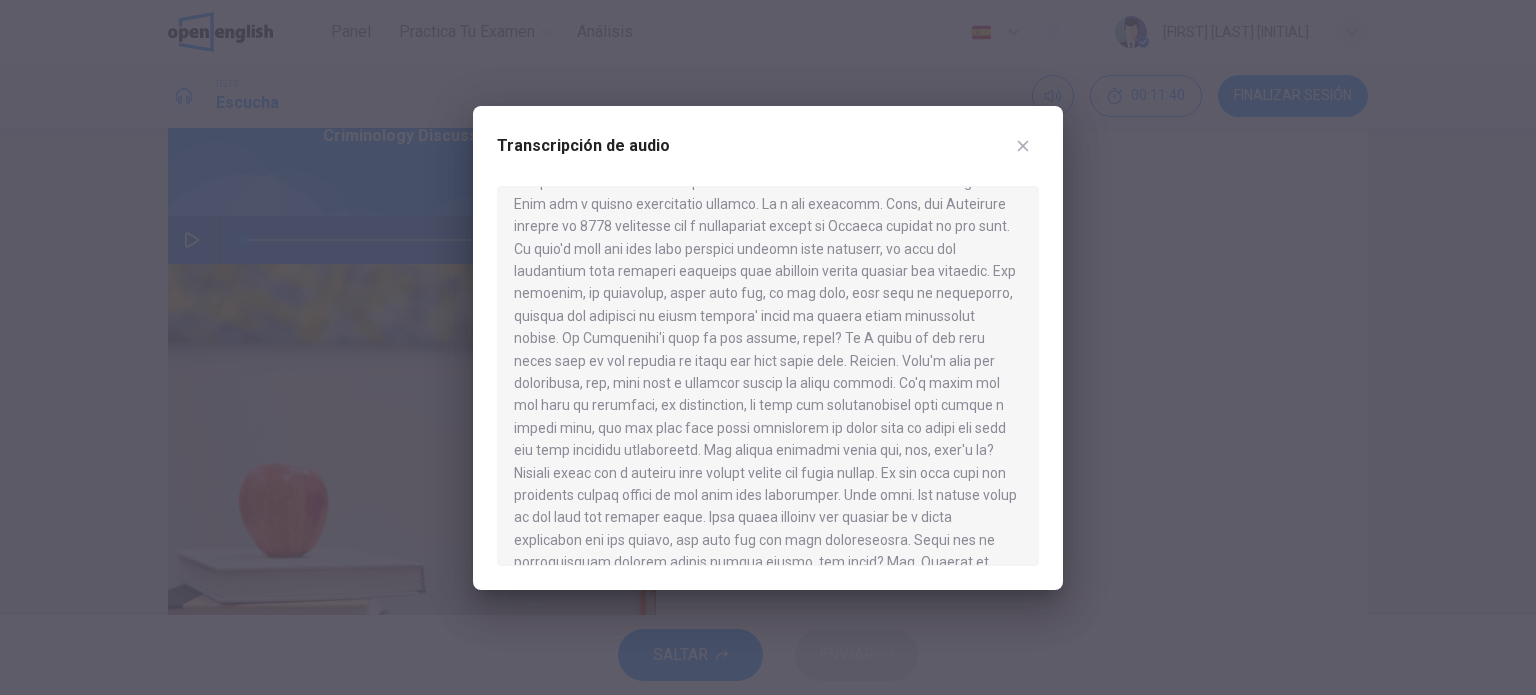 scroll, scrollTop: 262, scrollLeft: 0, axis: vertical 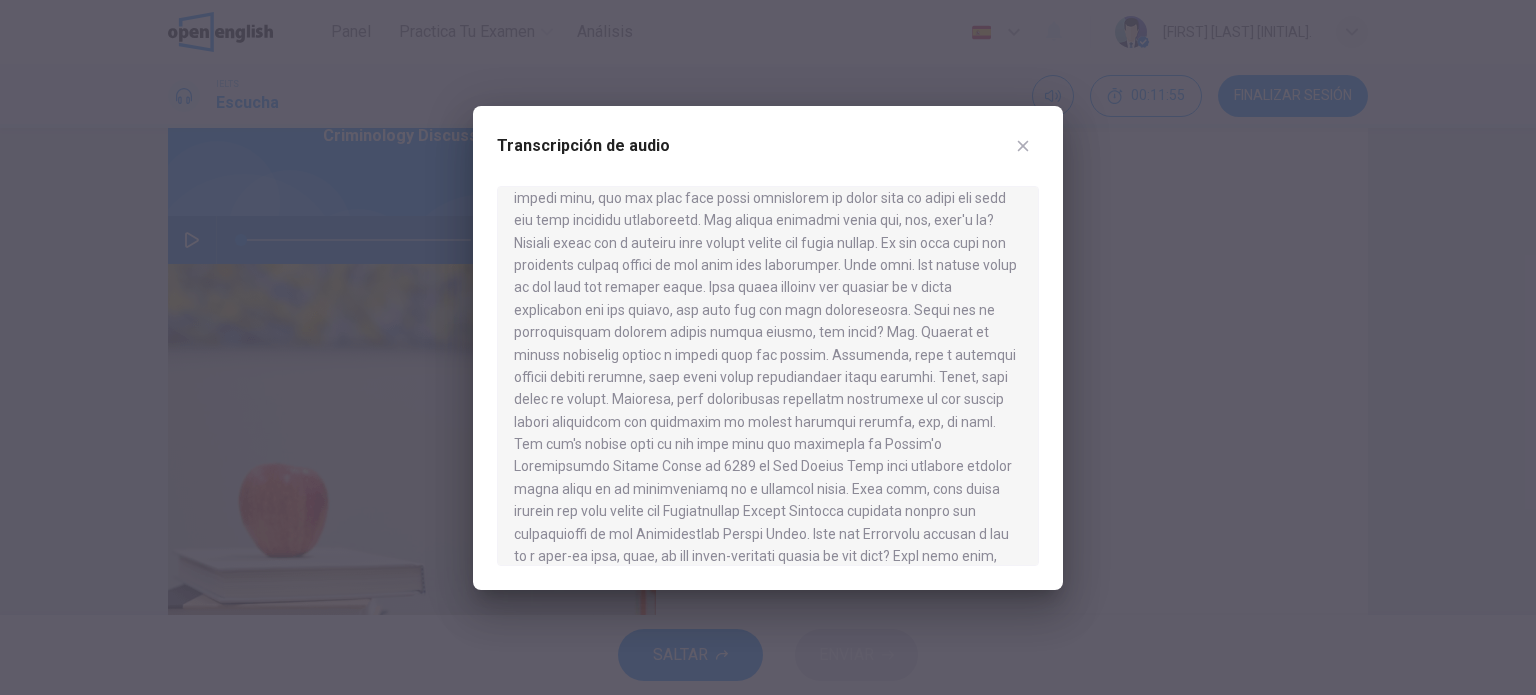 drag, startPoint x: 778, startPoint y: 467, endPoint x: 628, endPoint y: 491, distance: 151.90787 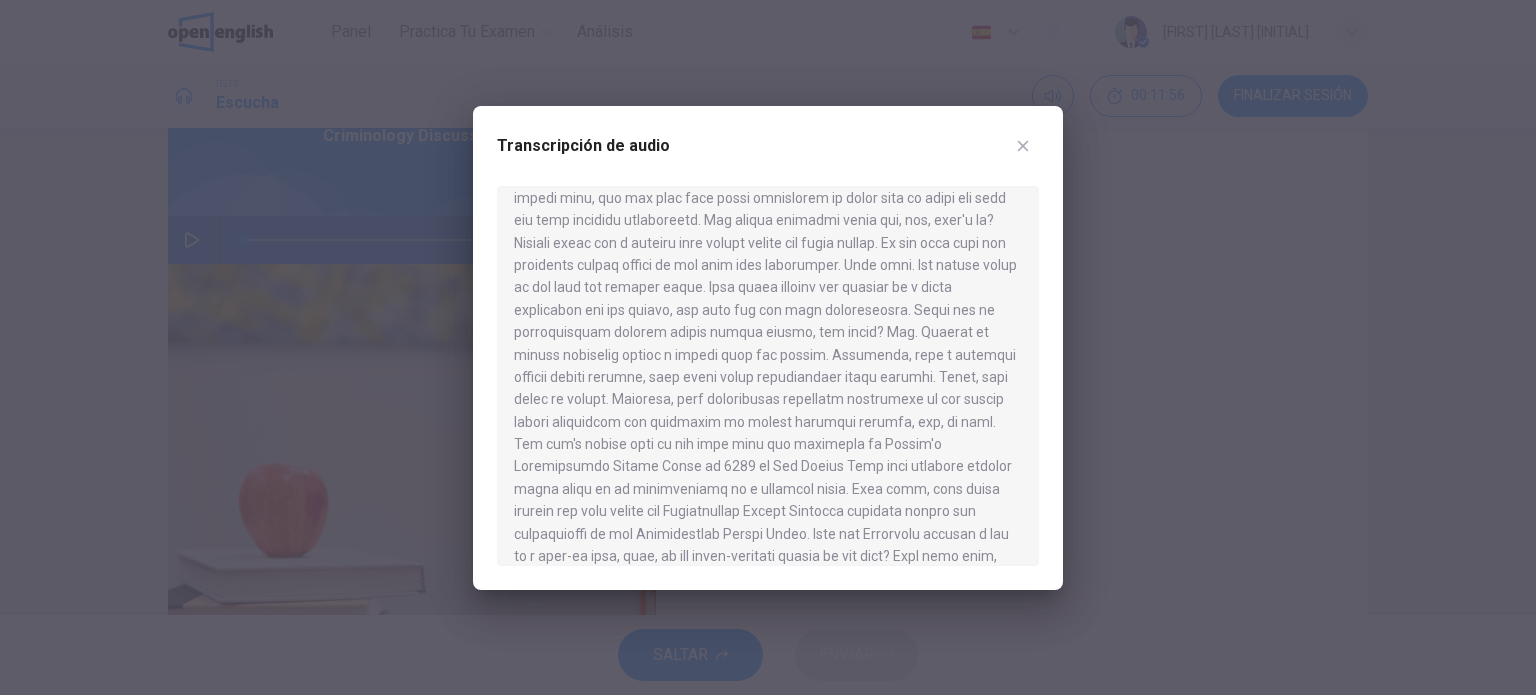drag, startPoint x: 628, startPoint y: 491, endPoint x: 708, endPoint y: 467, distance: 83.52245 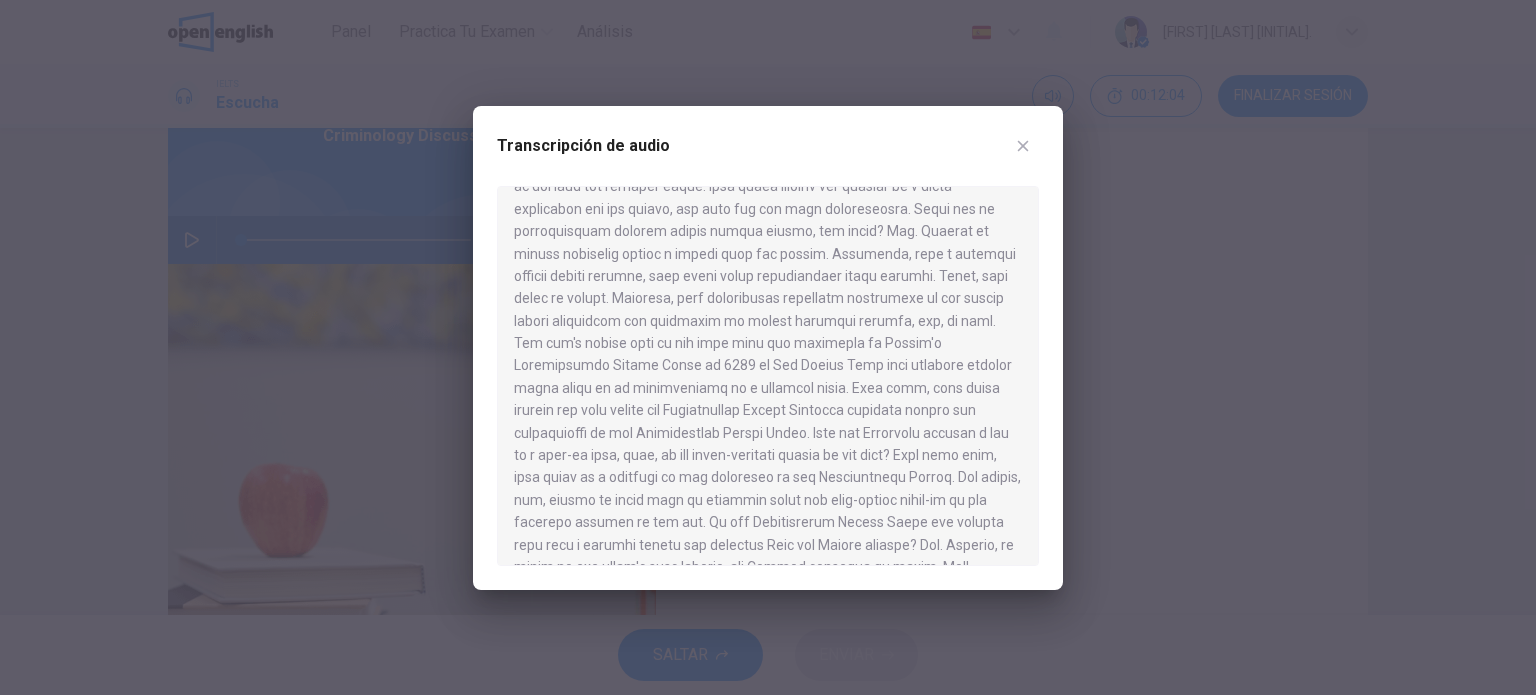 scroll, scrollTop: 372, scrollLeft: 0, axis: vertical 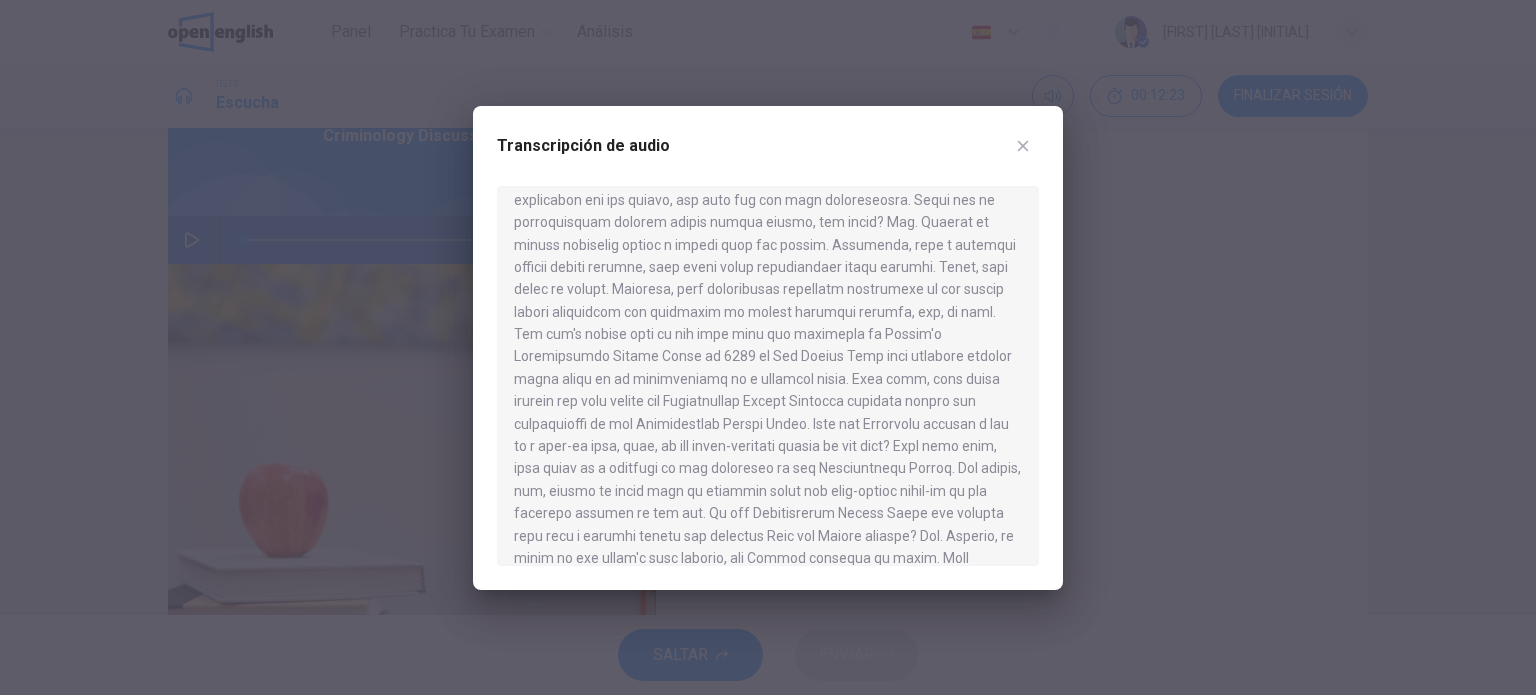 drag, startPoint x: 796, startPoint y: 431, endPoint x: 991, endPoint y: 432, distance: 195.00256 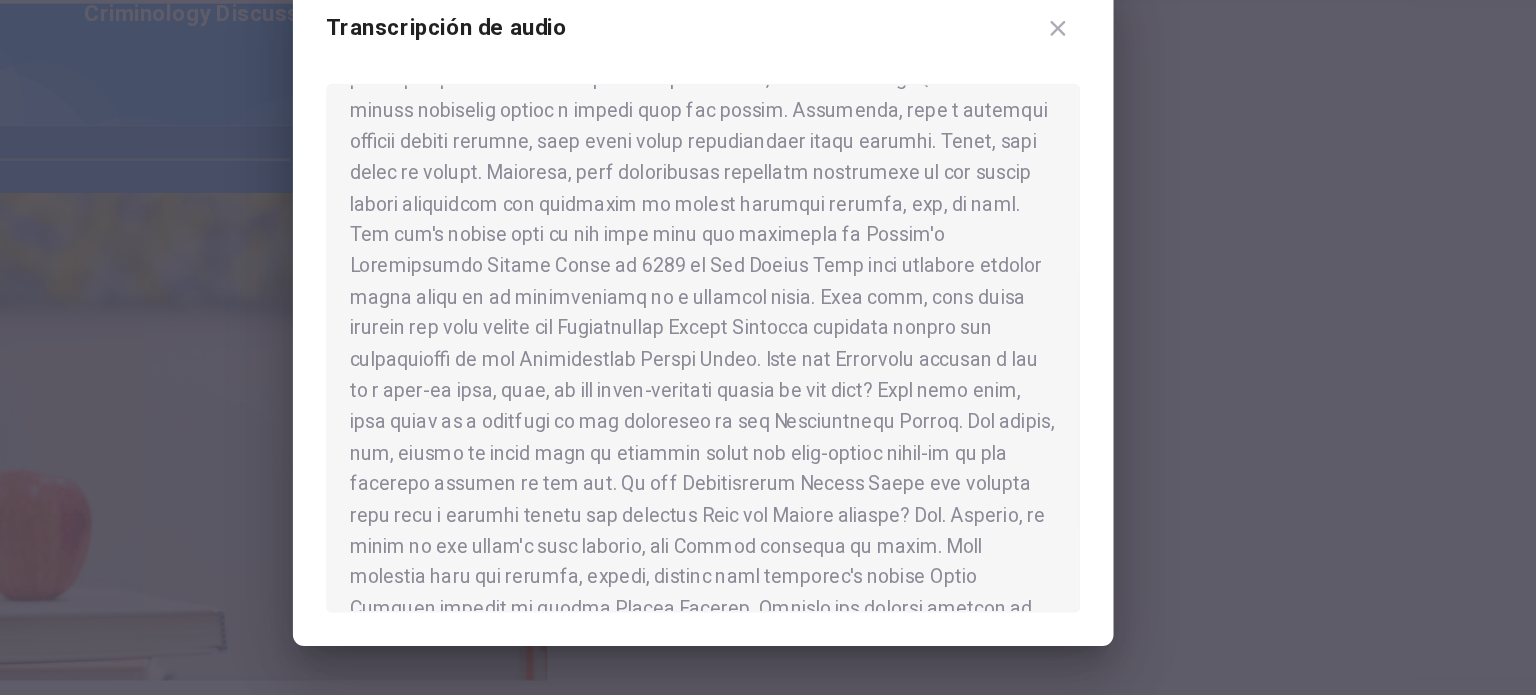 scroll, scrollTop: 414, scrollLeft: 0, axis: vertical 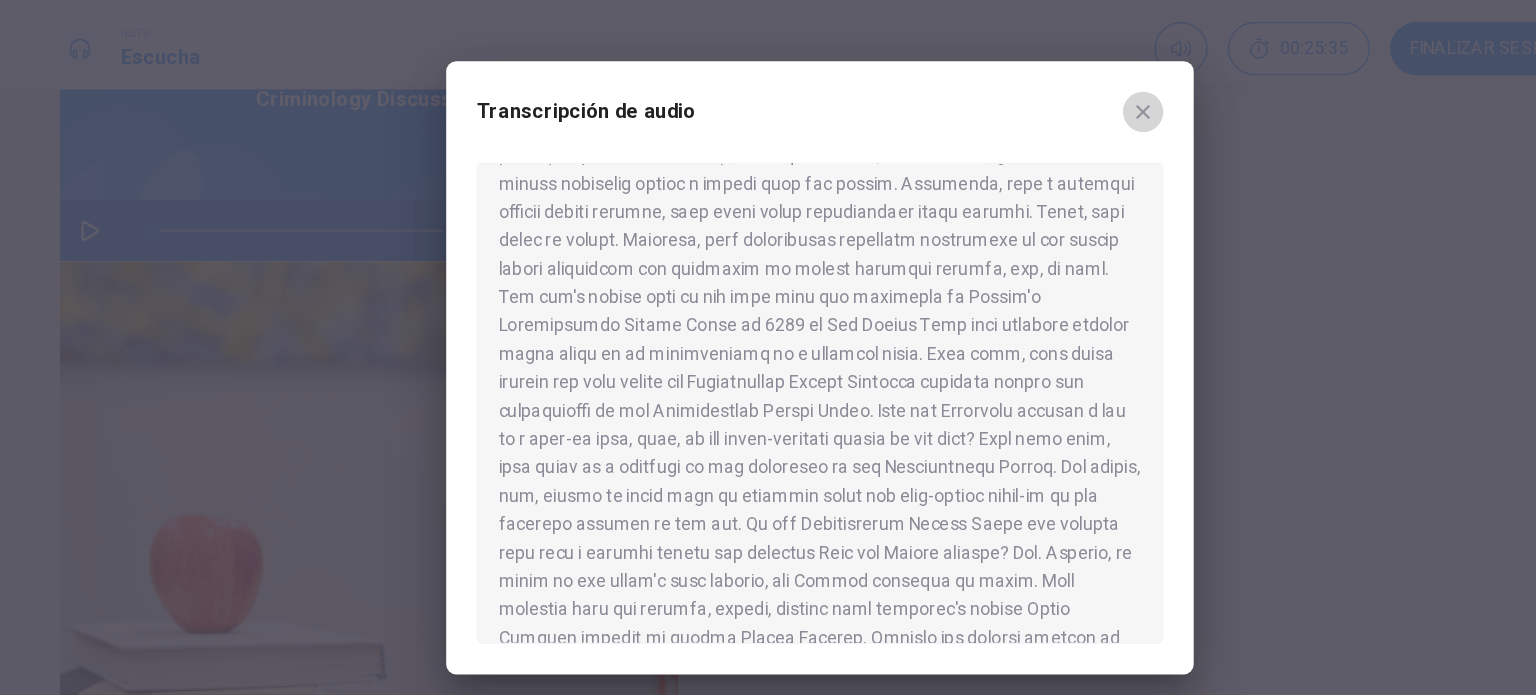 click at bounding box center [1023, 146] 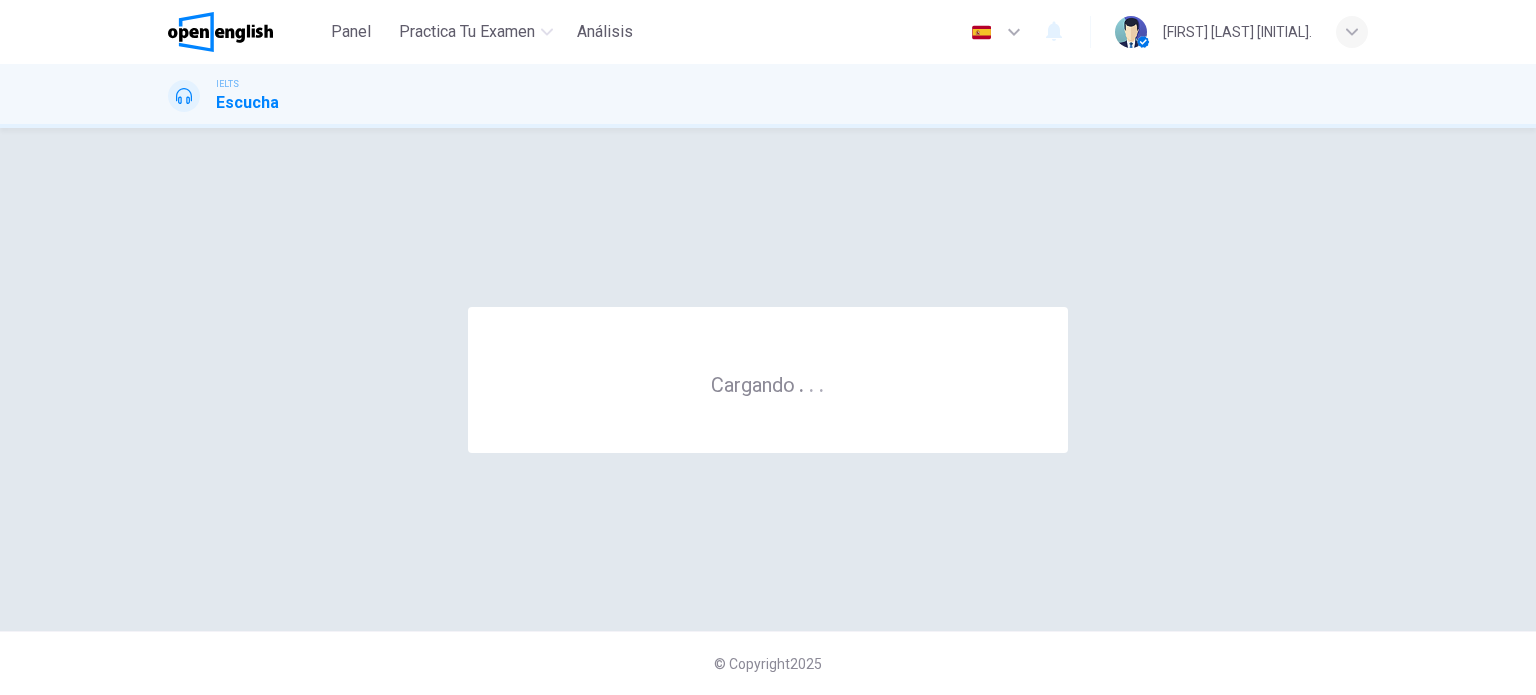 scroll, scrollTop: 0, scrollLeft: 0, axis: both 